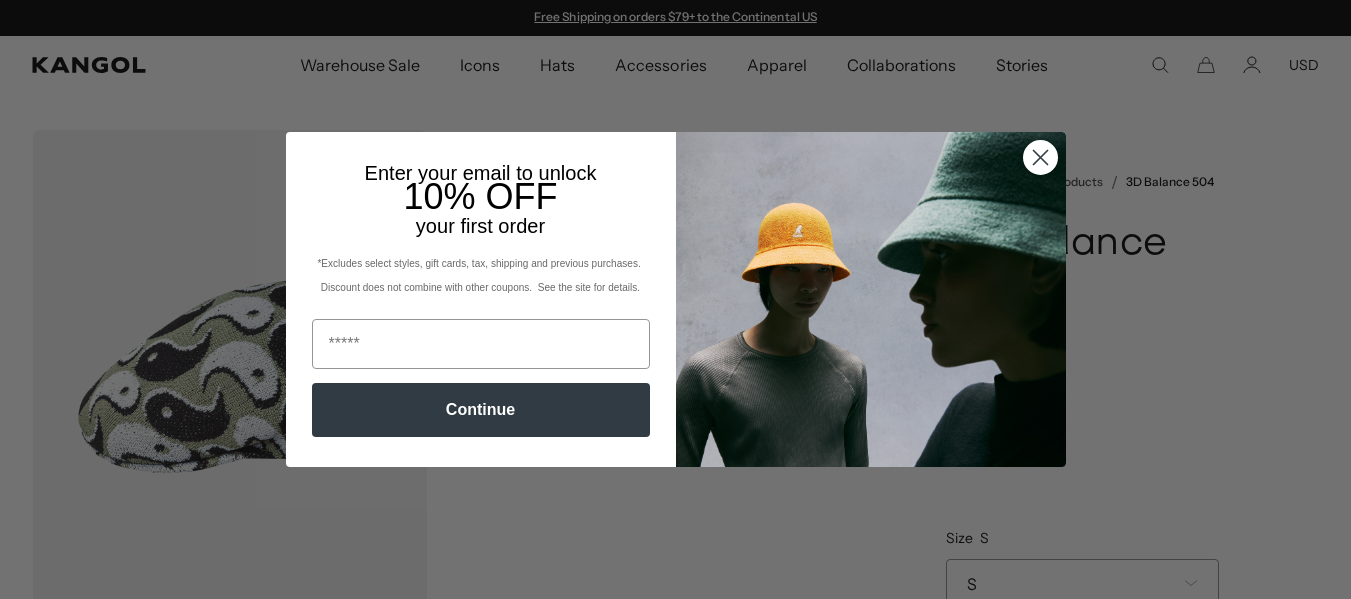 scroll, scrollTop: 0, scrollLeft: 0, axis: both 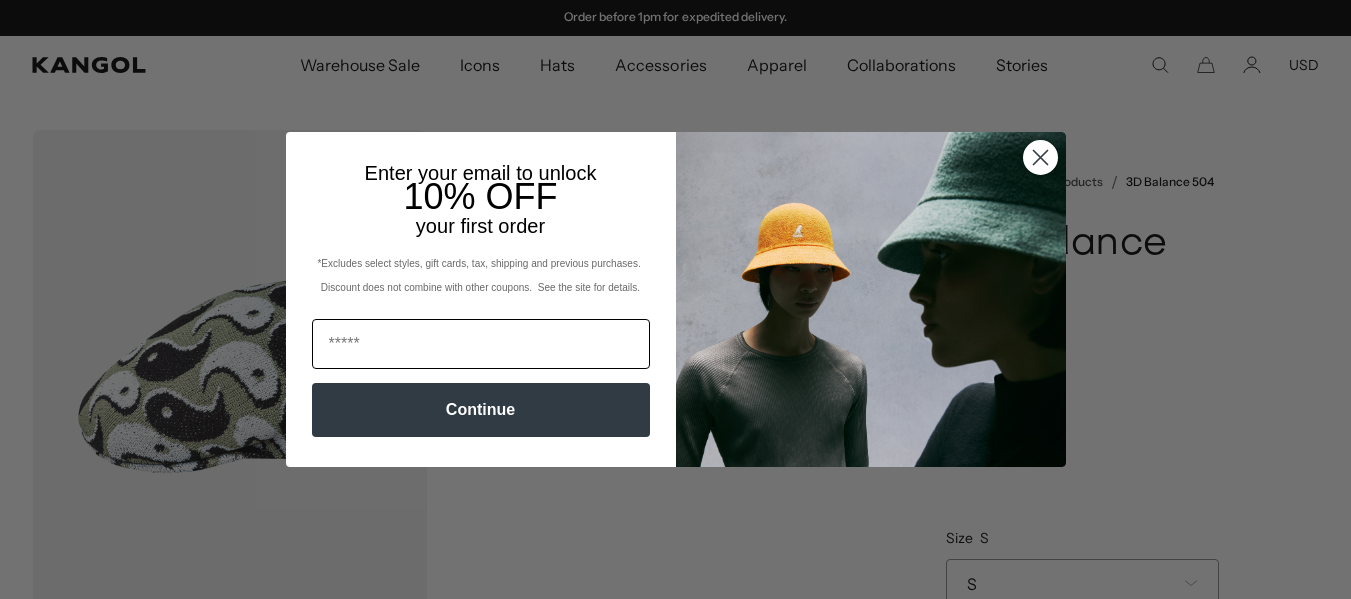 click at bounding box center (481, 344) 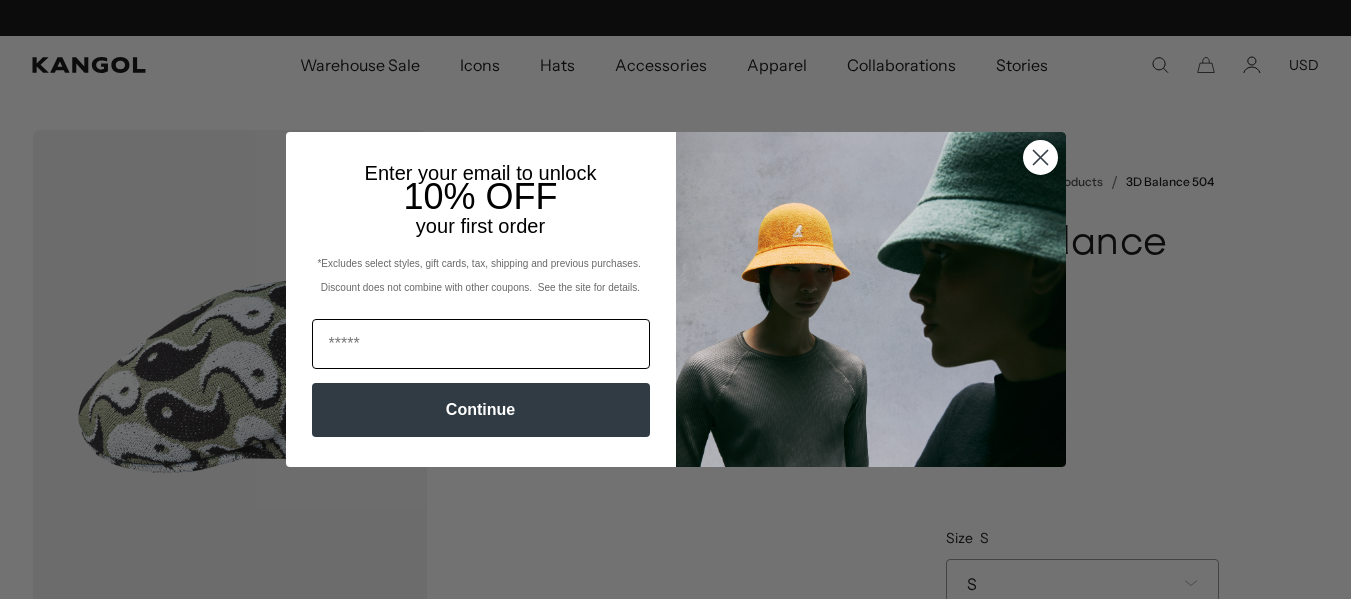 scroll, scrollTop: 0, scrollLeft: 0, axis: both 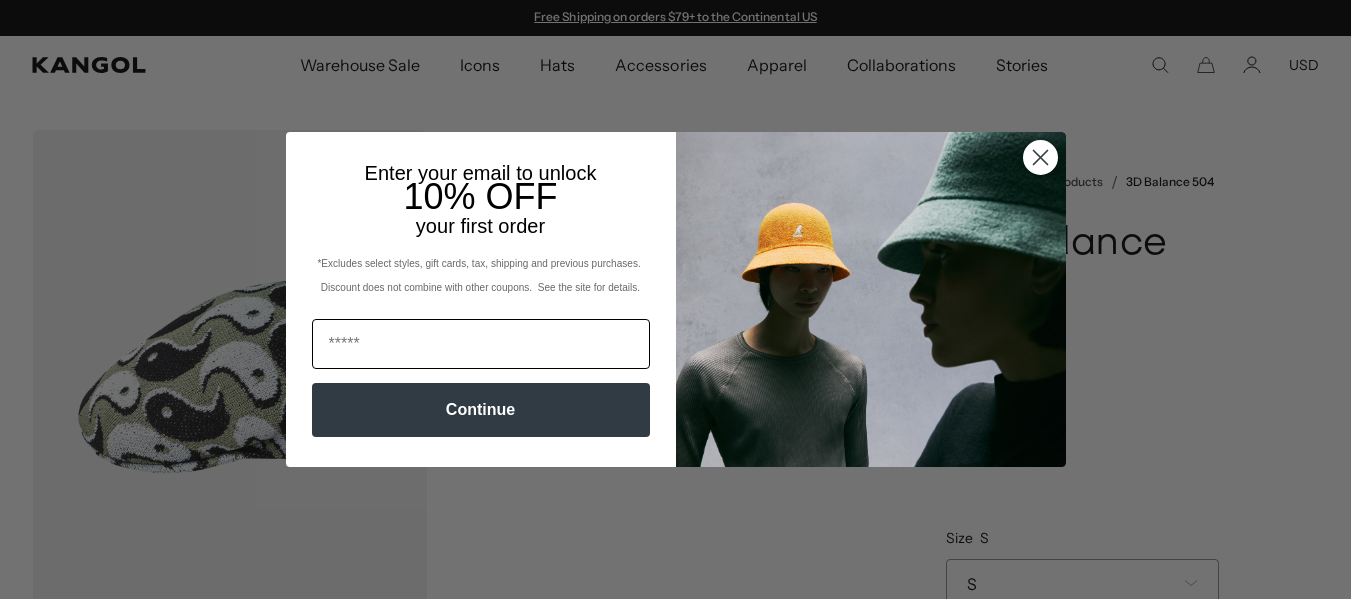 type on "**********" 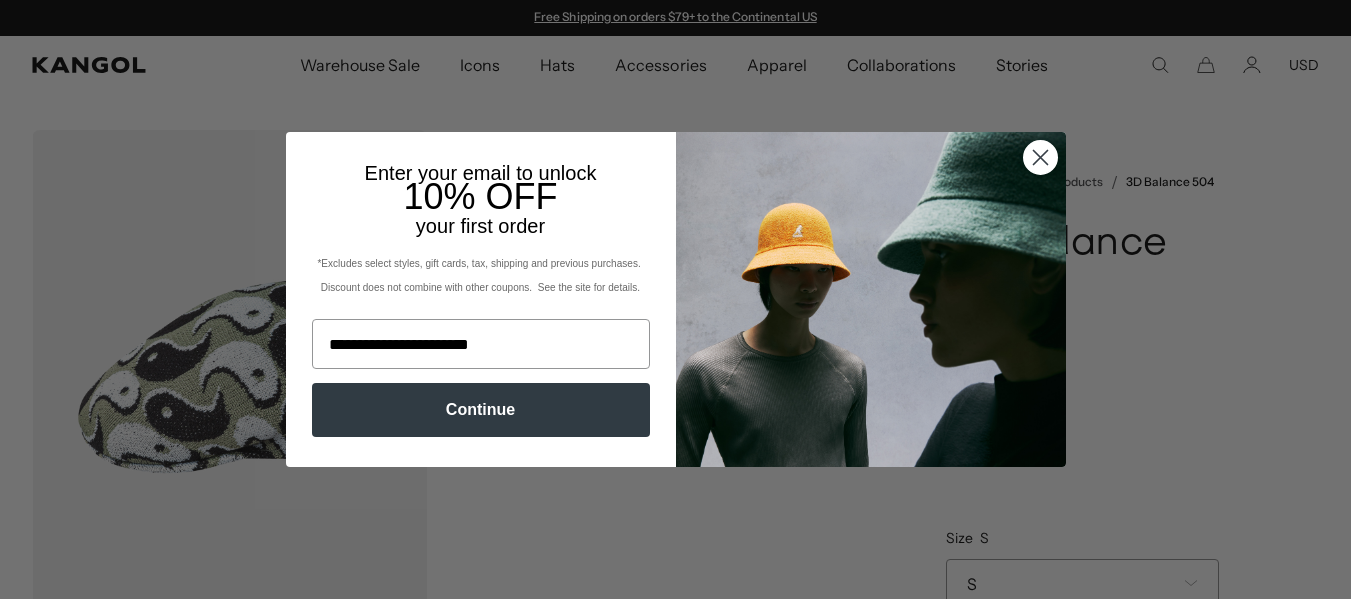 click on "Continue" at bounding box center [481, 410] 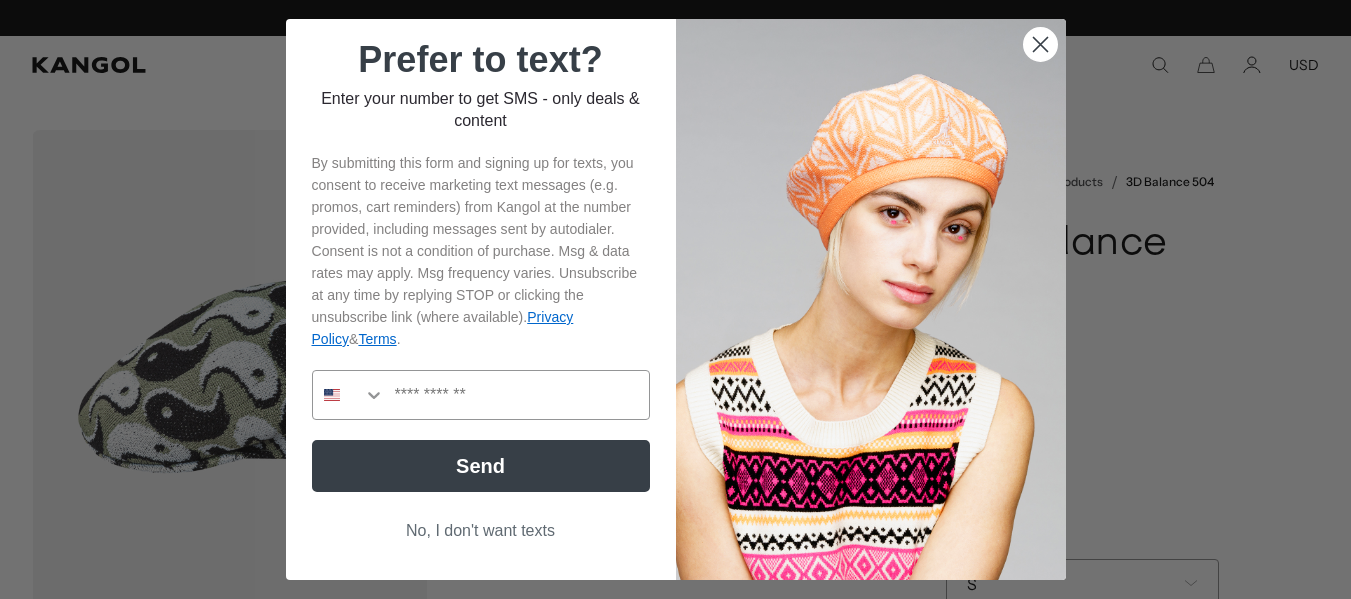 scroll, scrollTop: 0, scrollLeft: 0, axis: both 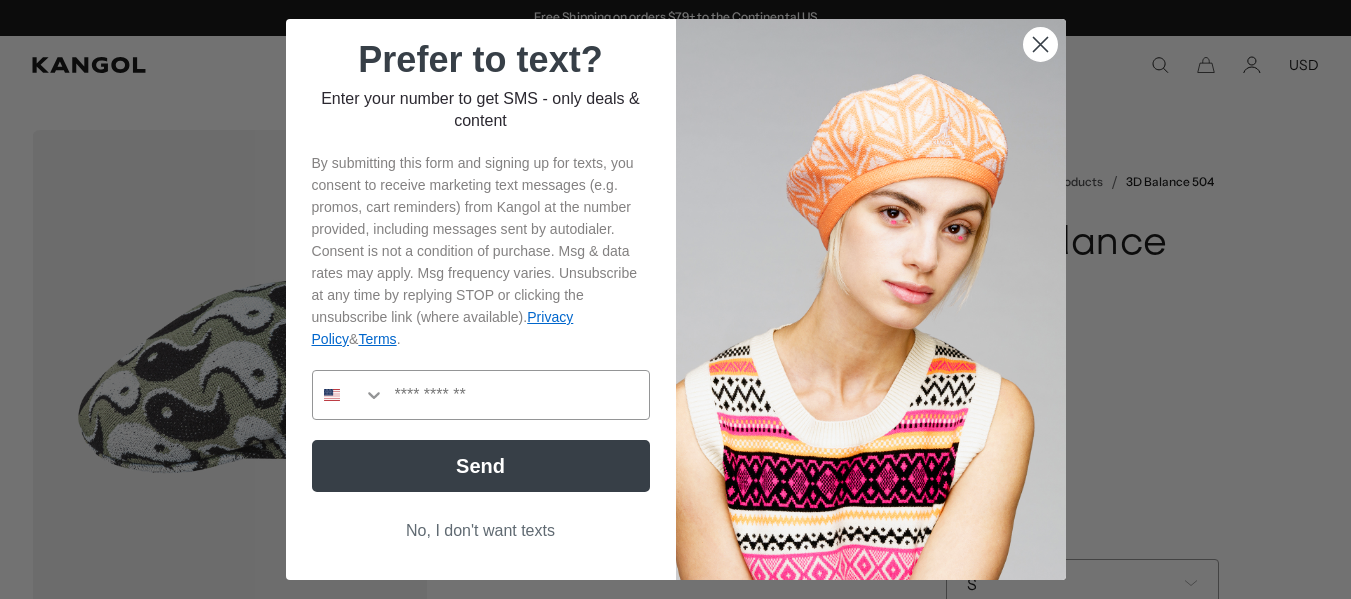 click on "No, I don't want texts" at bounding box center [481, 531] 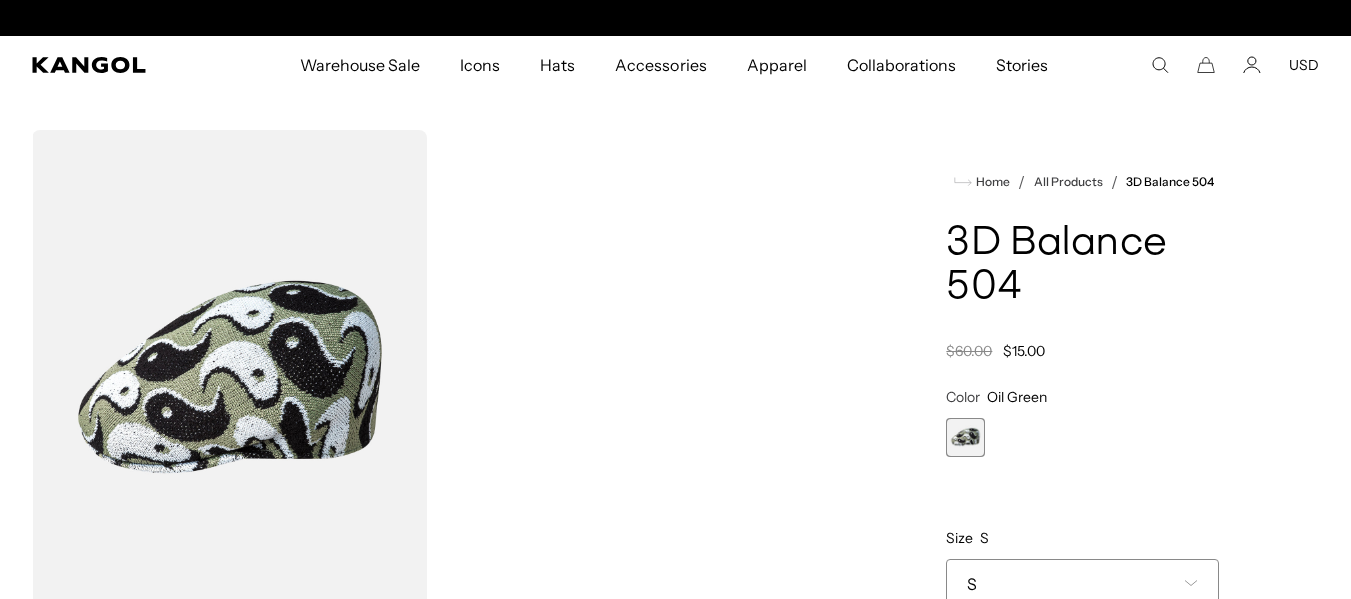 scroll, scrollTop: 0, scrollLeft: 0, axis: both 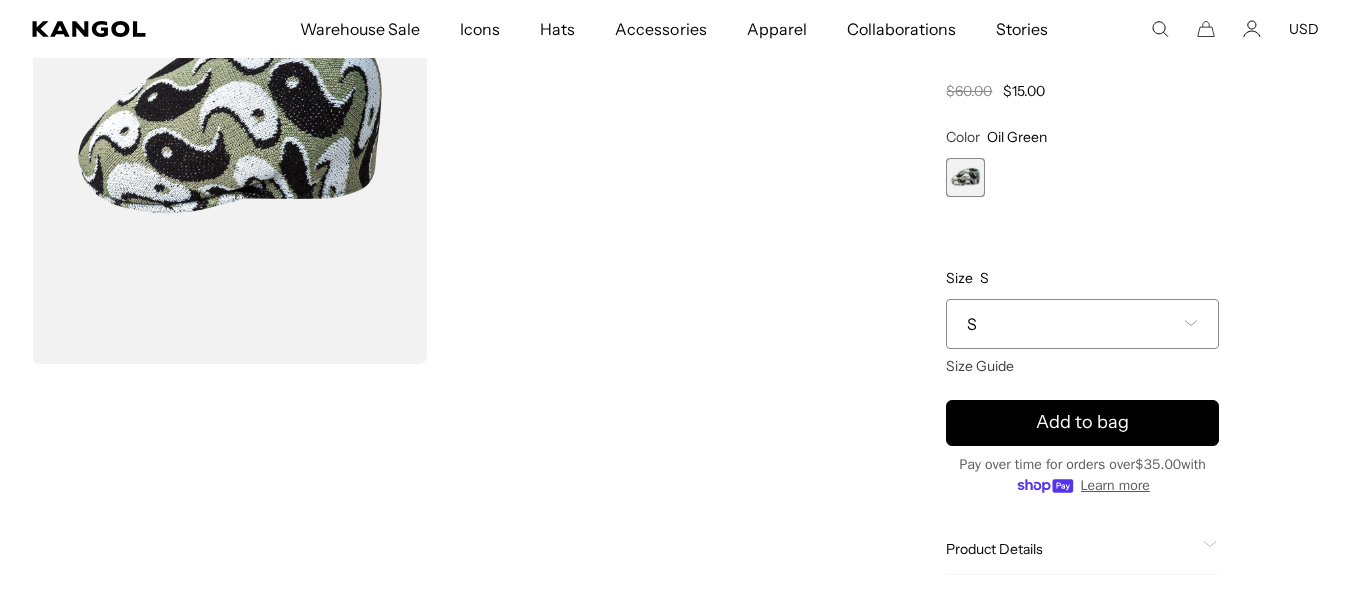 click on "S" at bounding box center (1082, 324) 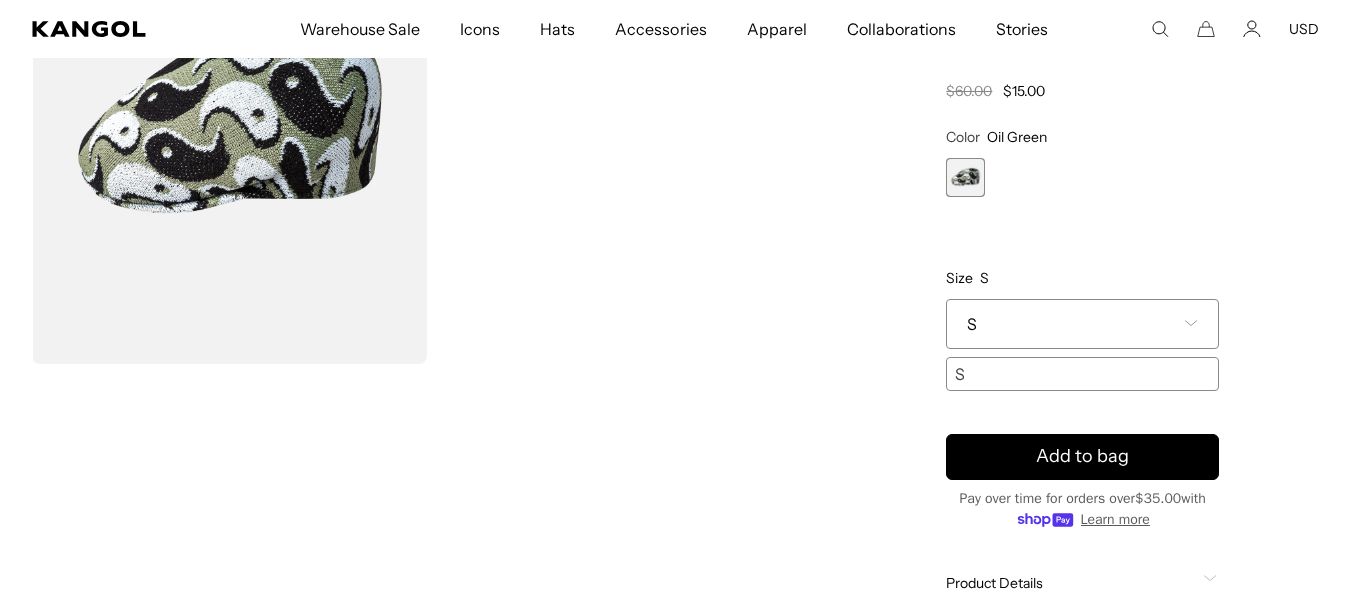 click on "S" at bounding box center [1082, 374] 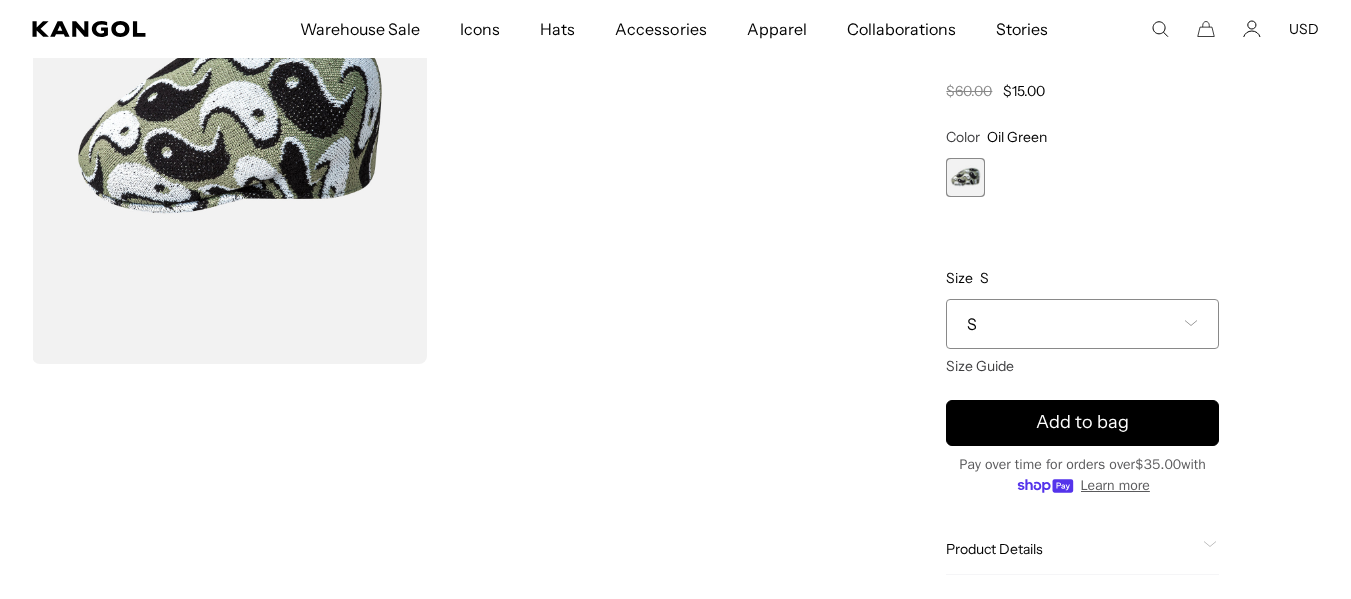 scroll, scrollTop: 0, scrollLeft: 0, axis: both 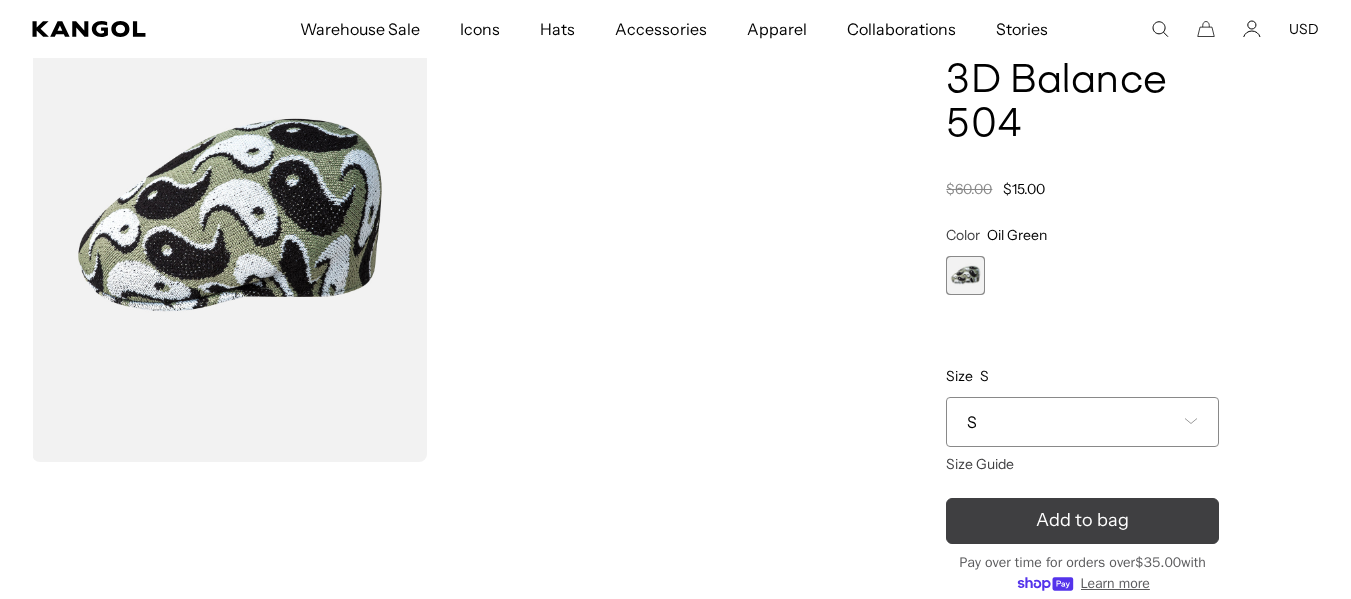 click on "Add to bag" at bounding box center [1082, 521] 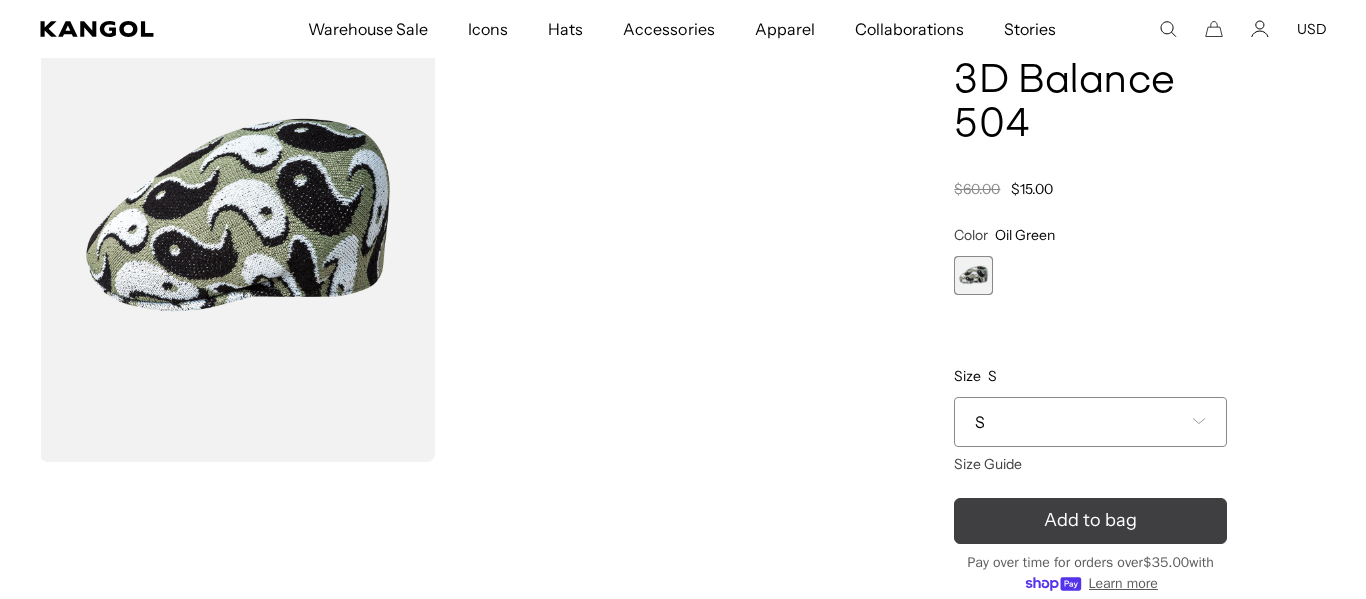 scroll, scrollTop: 0, scrollLeft: 0, axis: both 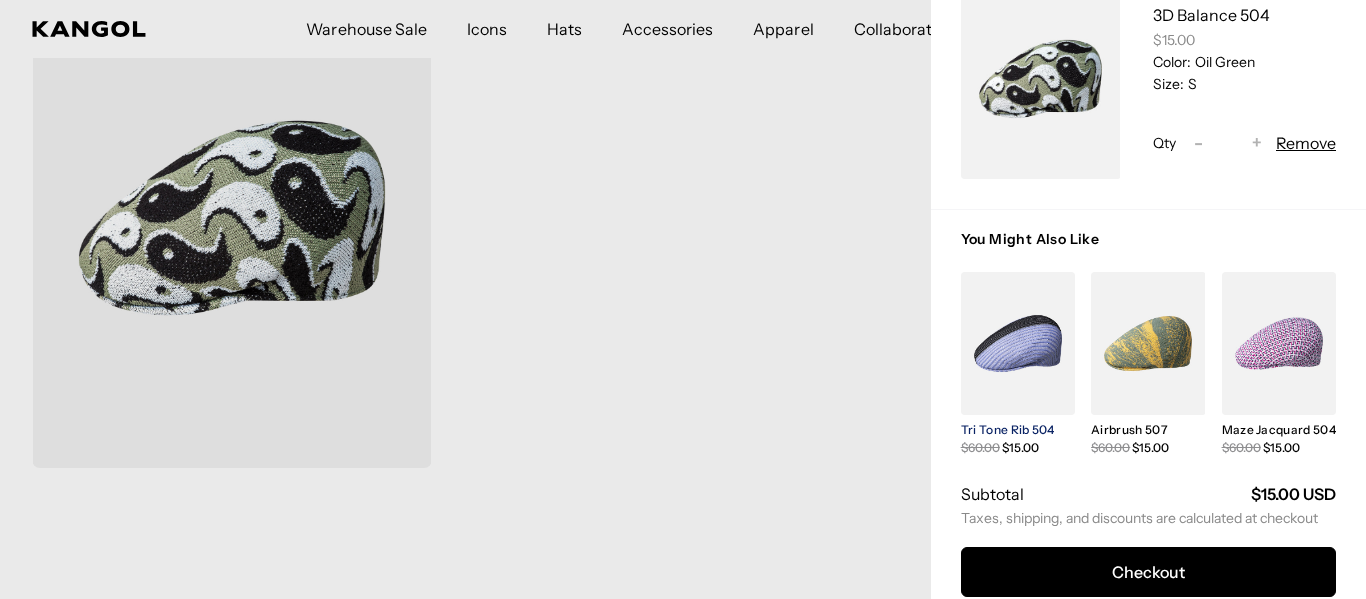 click on "Tri Tone Rib 504" at bounding box center [1008, 429] 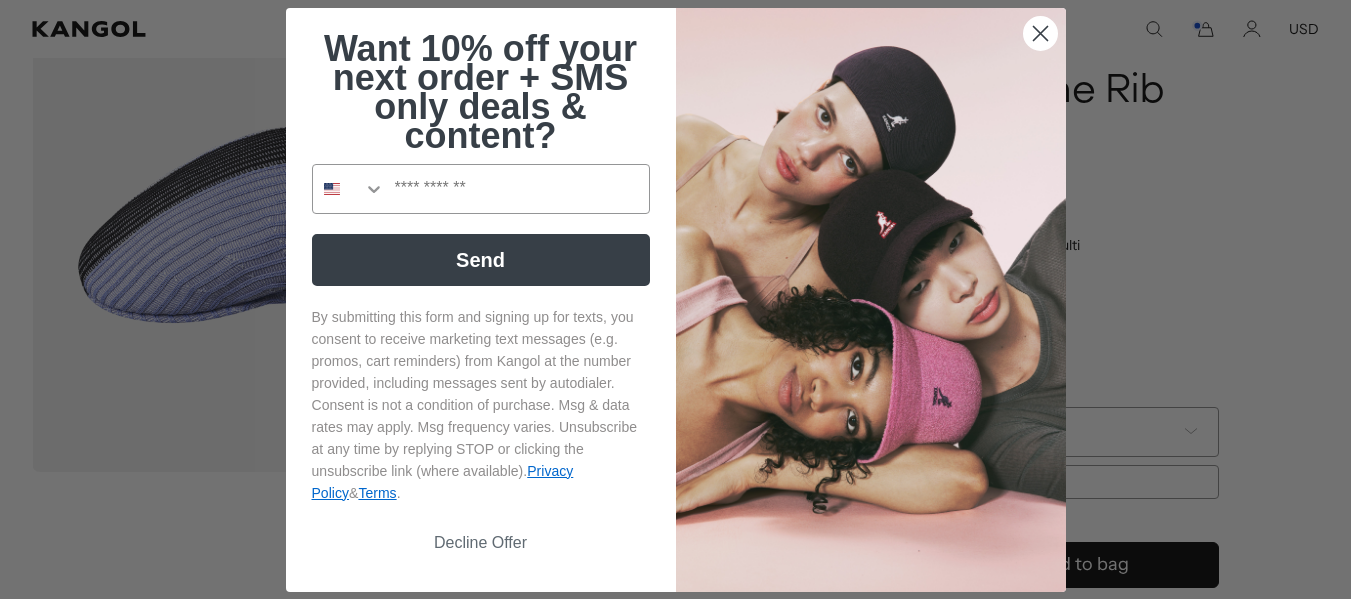 scroll, scrollTop: 152, scrollLeft: 0, axis: vertical 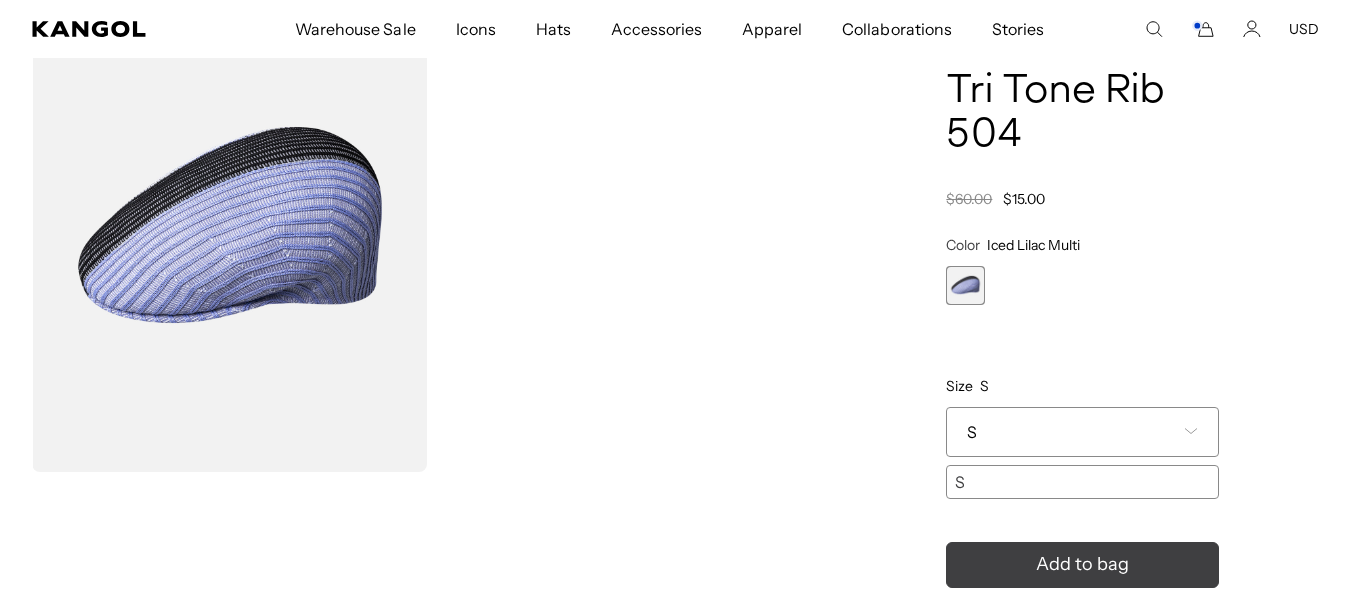 click on "Add to bag" at bounding box center (1082, 564) 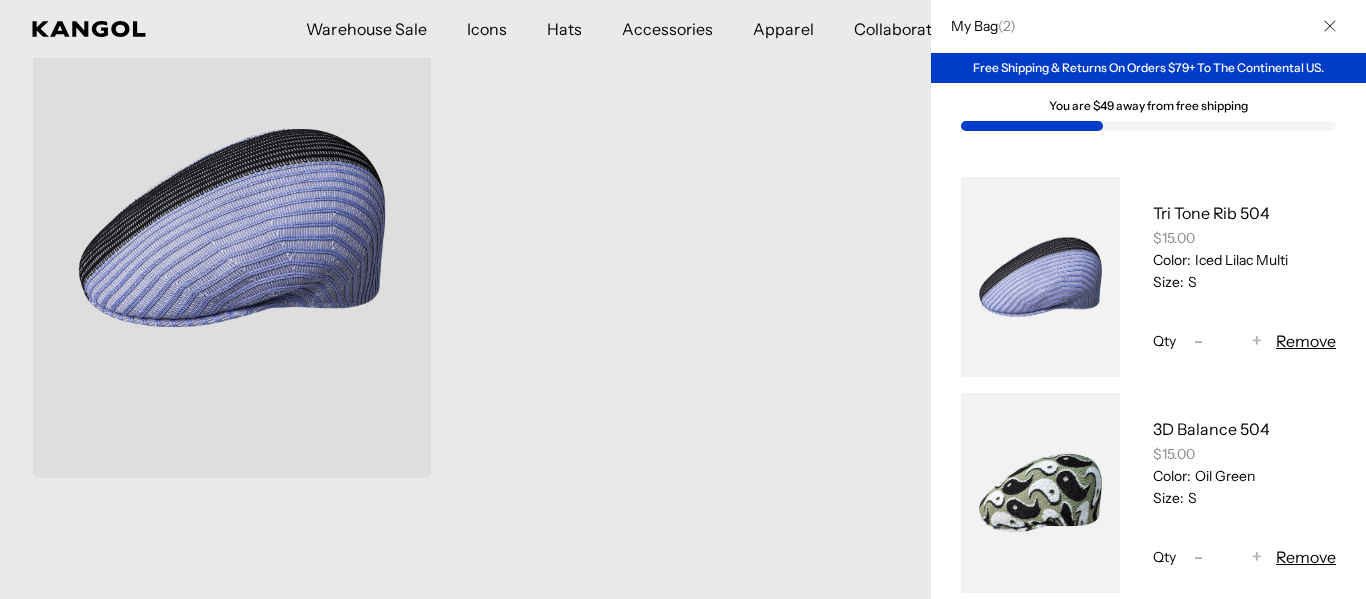 scroll, scrollTop: 0, scrollLeft: 0, axis: both 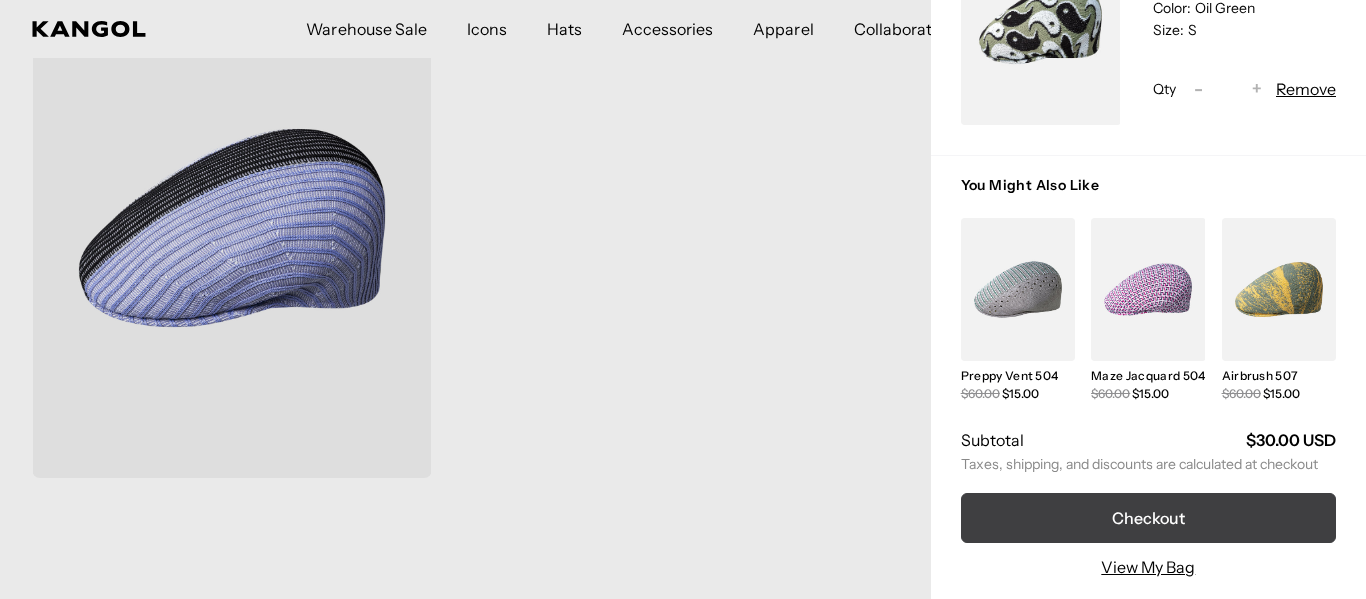 click on "Checkout" at bounding box center [1148, 518] 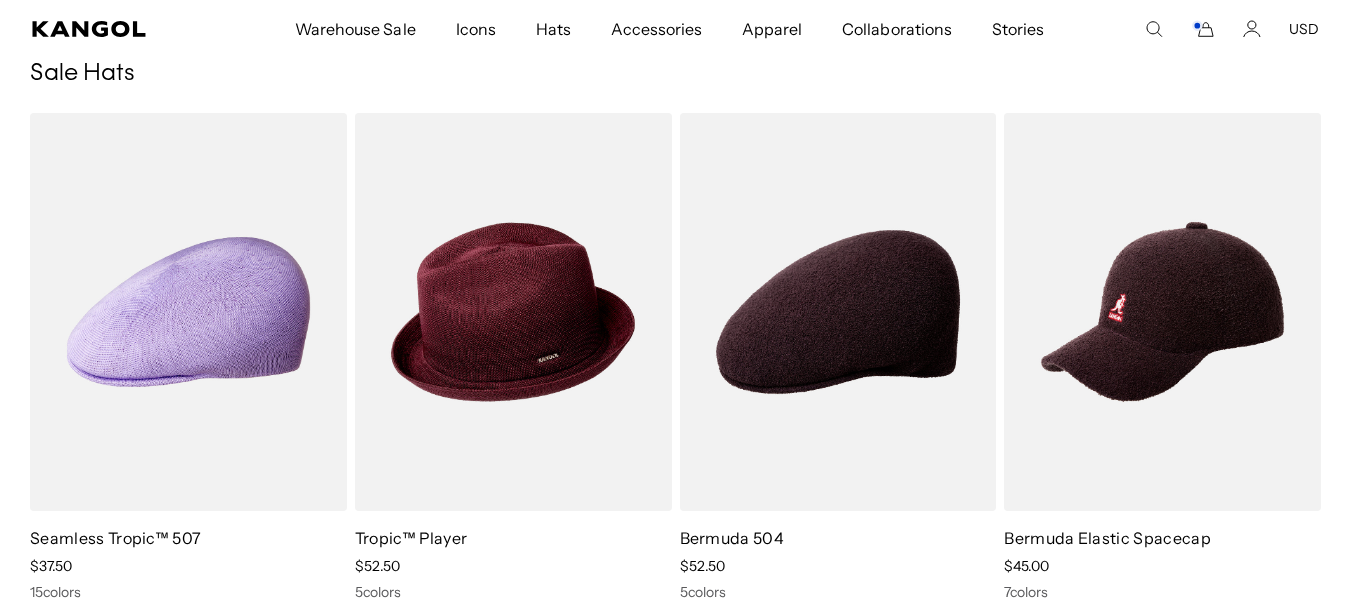 scroll, scrollTop: 107, scrollLeft: 0, axis: vertical 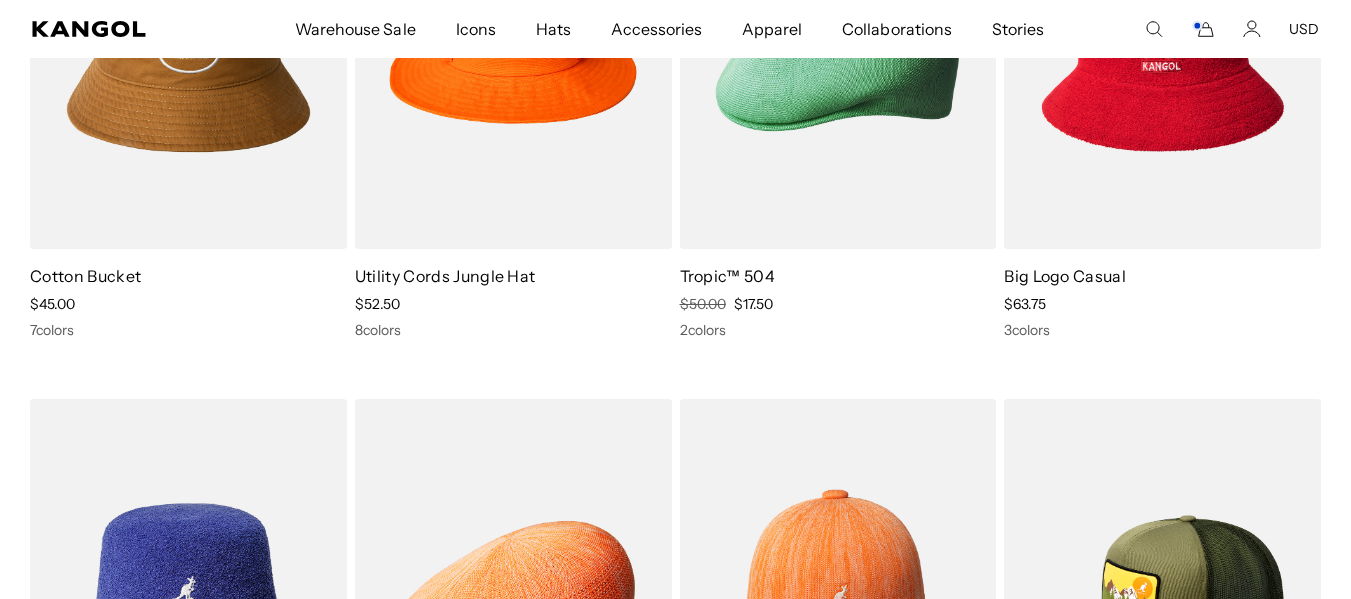 click on "Warehouse Sale" at bounding box center (355, 29) 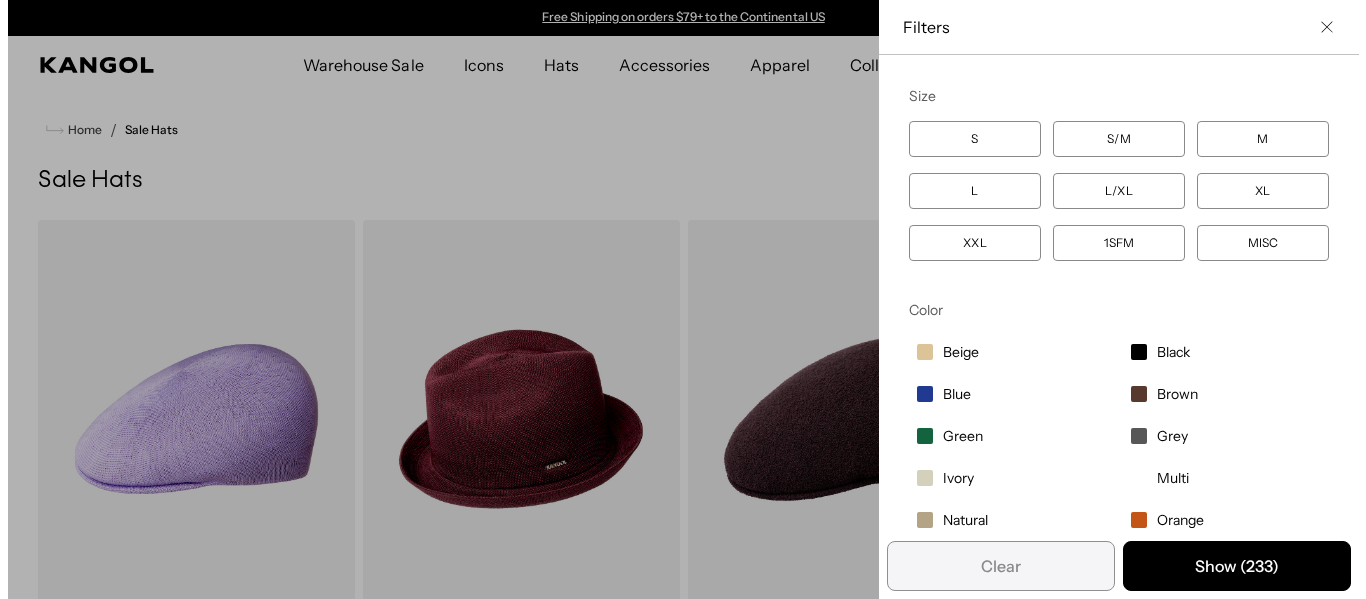 scroll, scrollTop: 0, scrollLeft: 0, axis: both 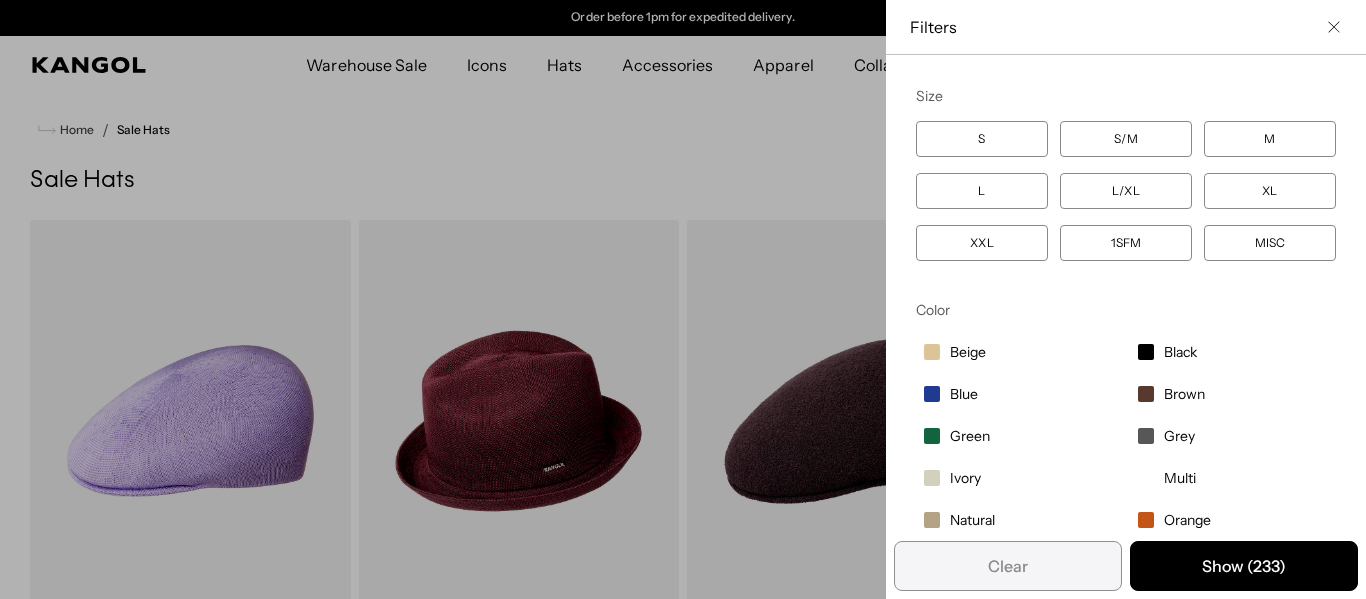click on "S/M" at bounding box center (1126, 139) 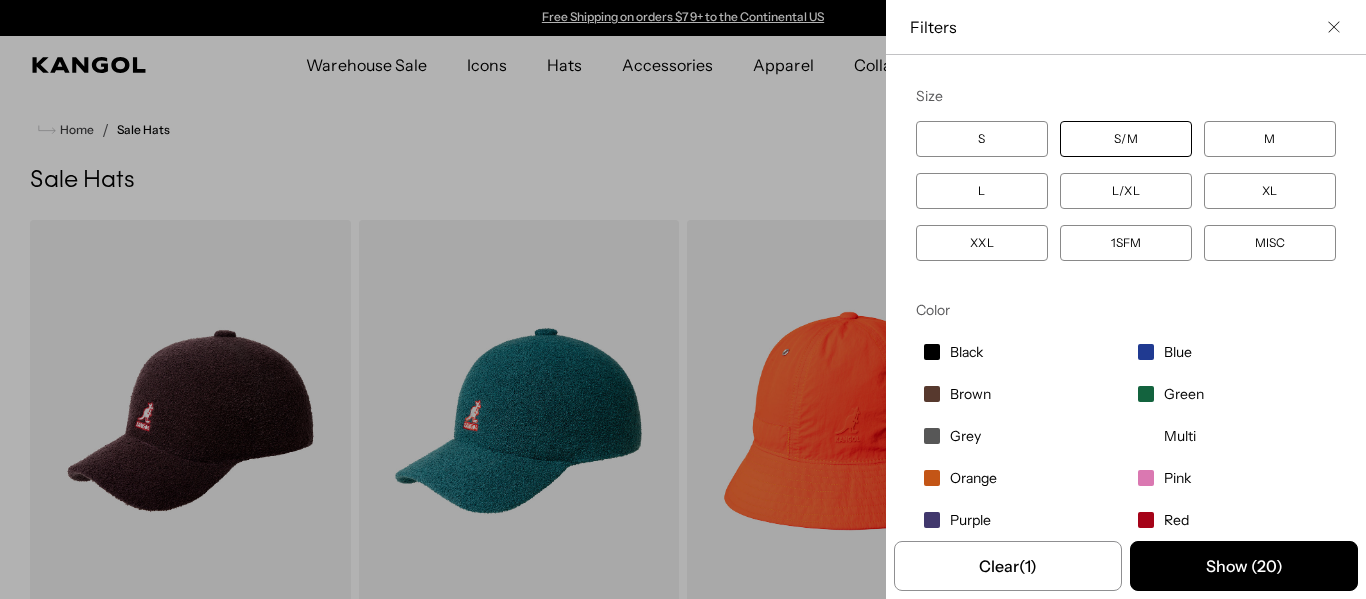 scroll, scrollTop: 0, scrollLeft: 0, axis: both 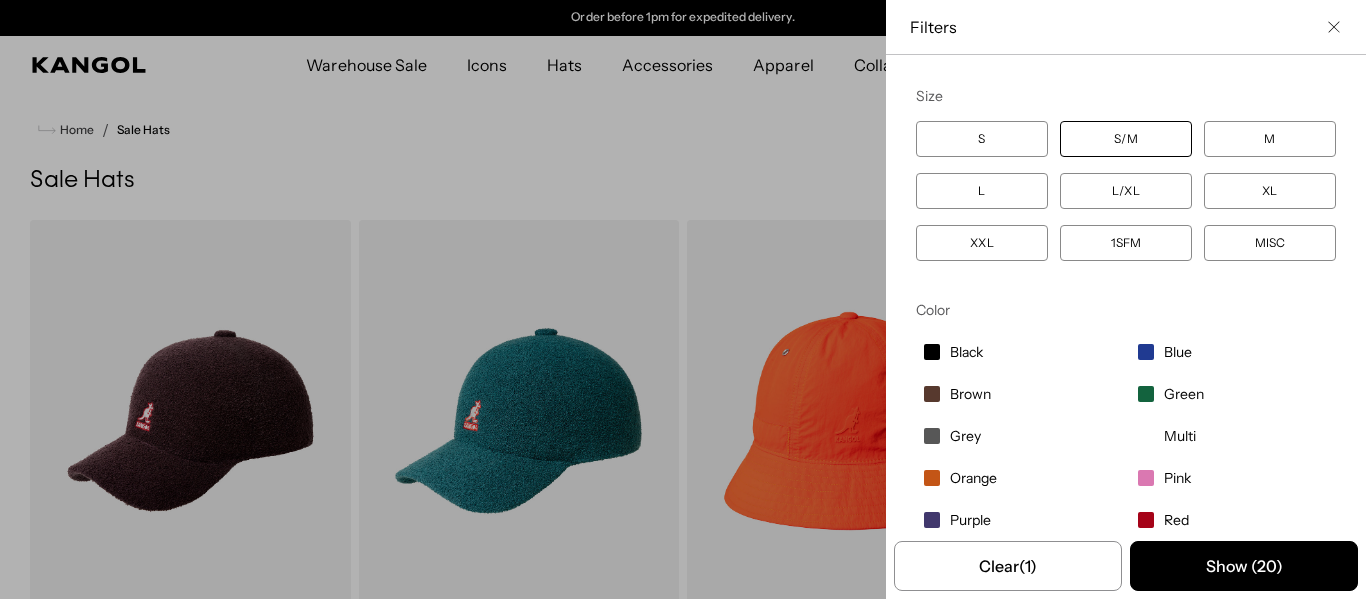 click on "L" at bounding box center [982, 191] 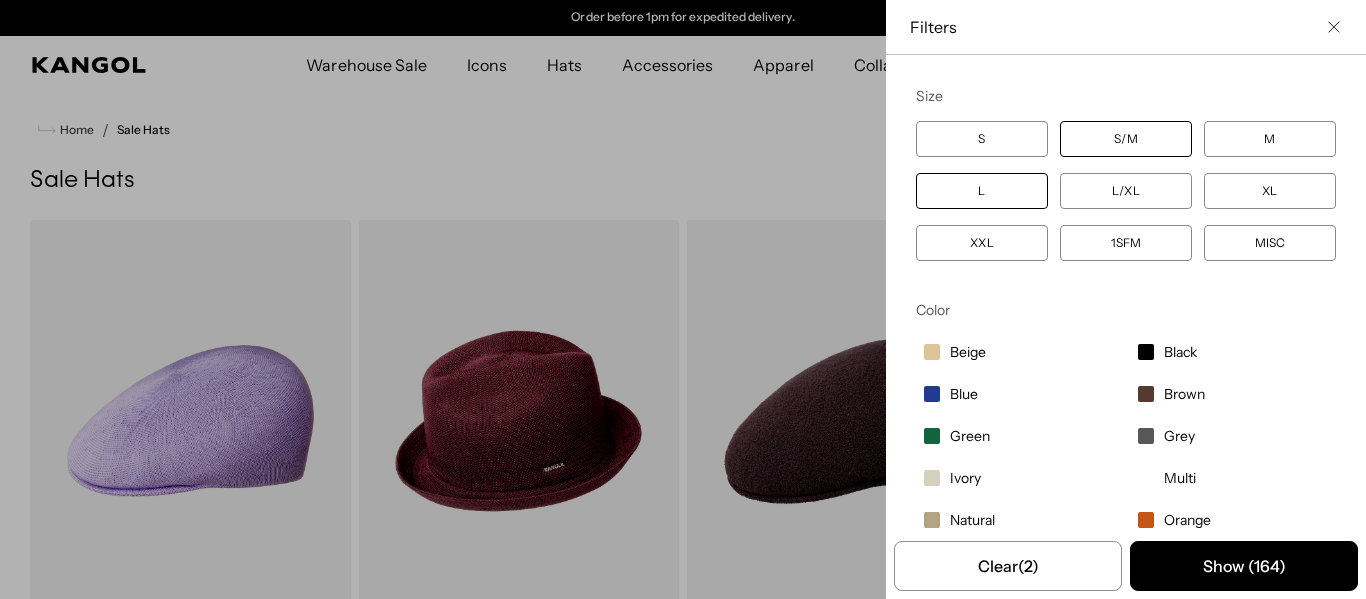 click on "L/XL" at bounding box center [1126, 191] 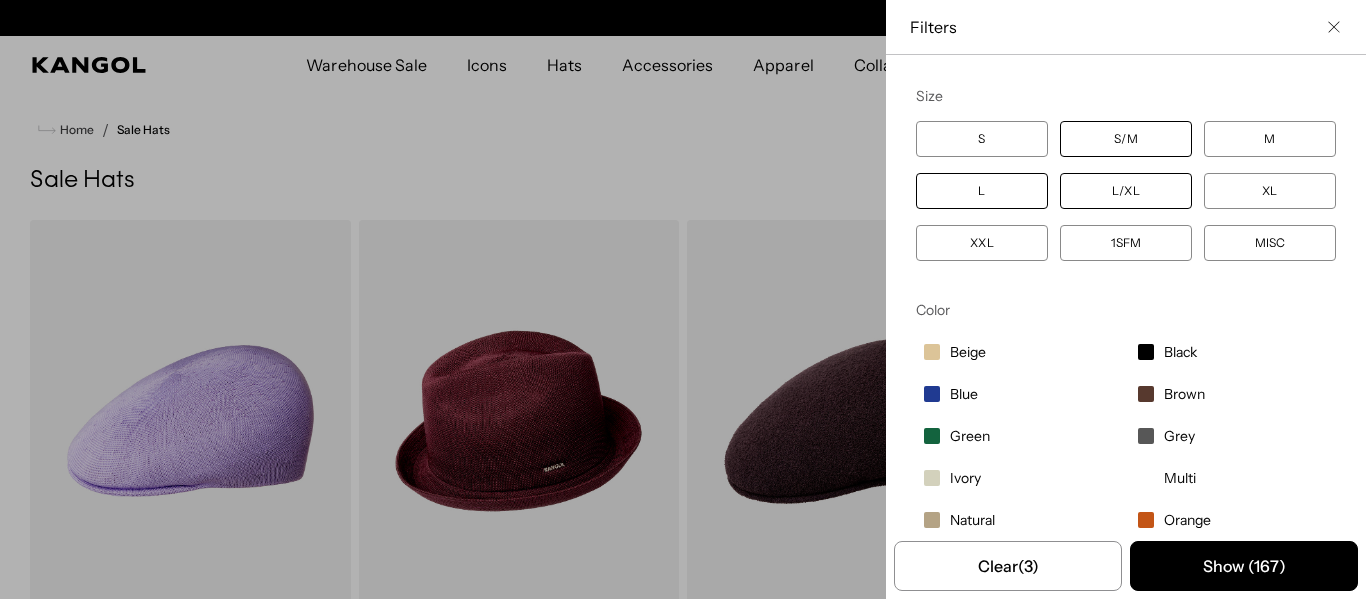 scroll, scrollTop: 0, scrollLeft: 0, axis: both 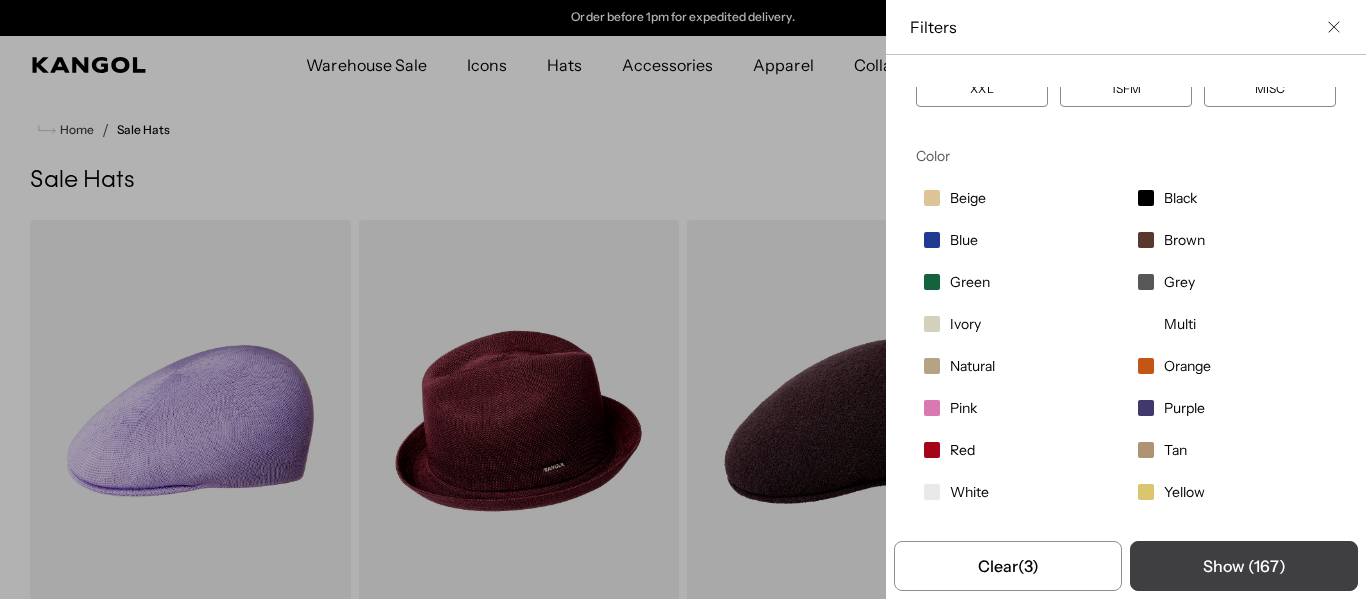 click on "Show ( 167 )" at bounding box center [1244, 566] 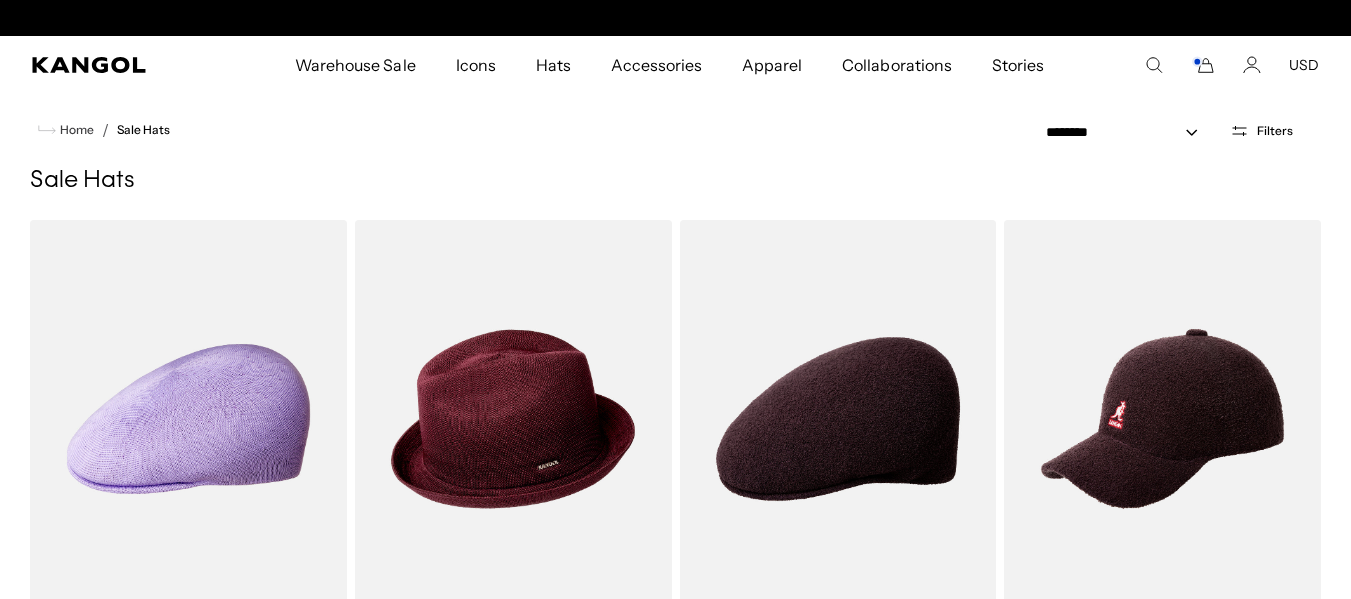 scroll, scrollTop: 0, scrollLeft: 0, axis: both 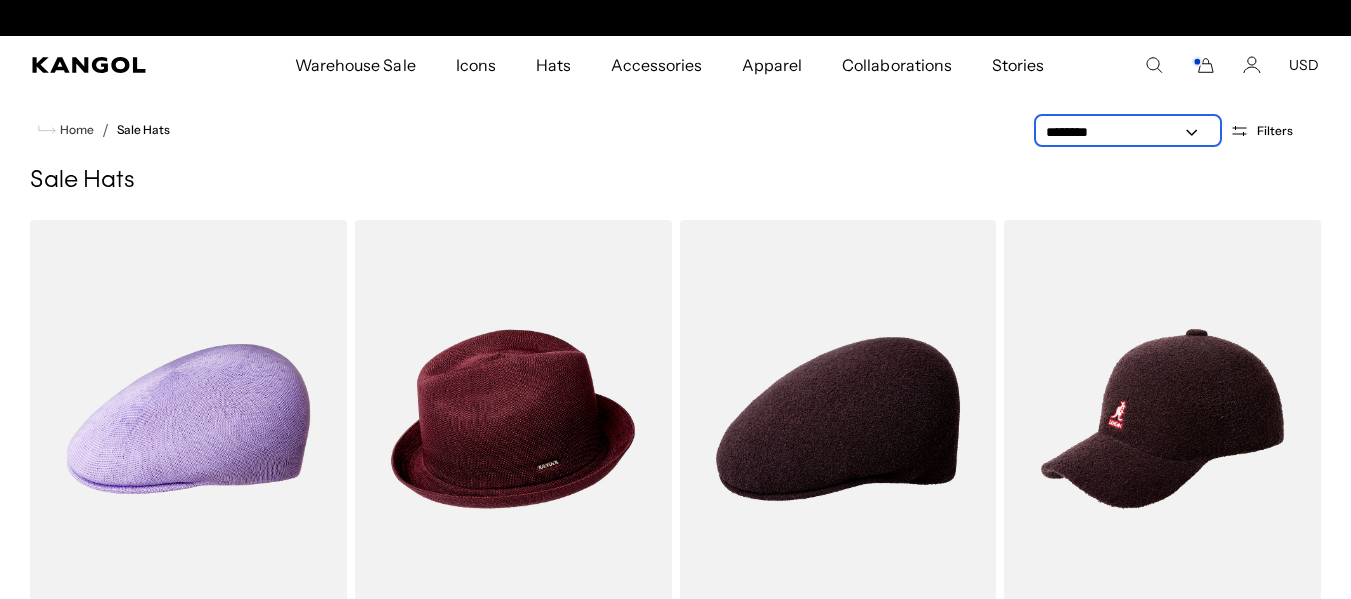click on "**********" at bounding box center (1128, 132) 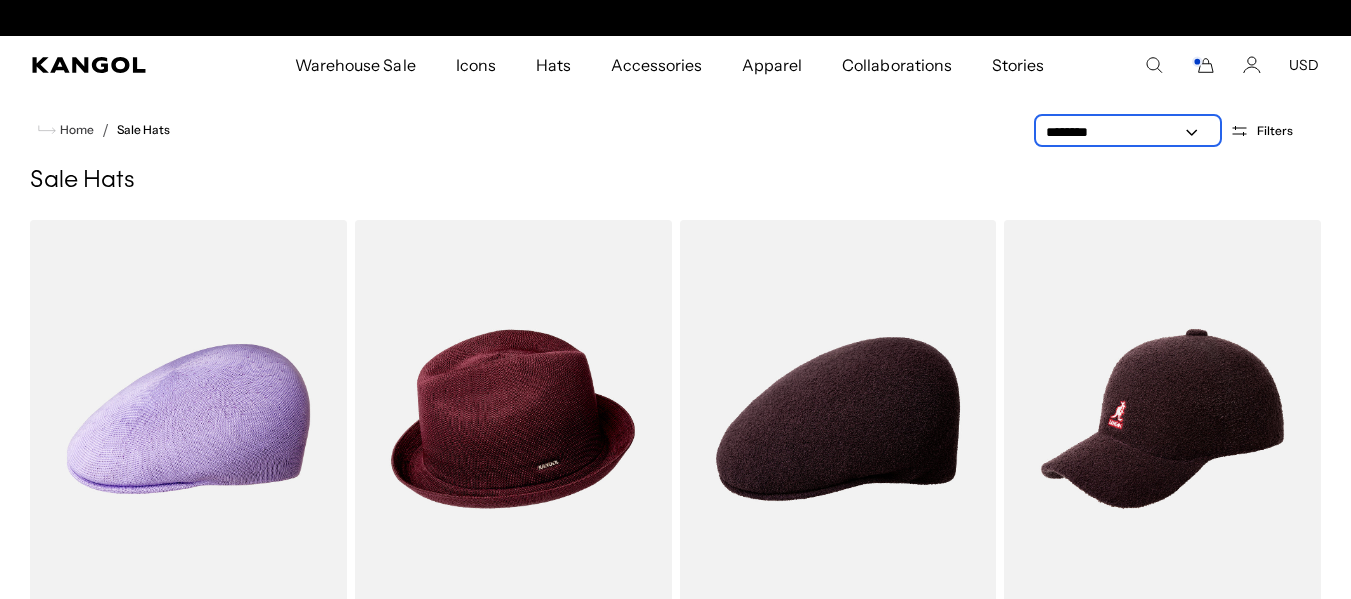 select on "*****" 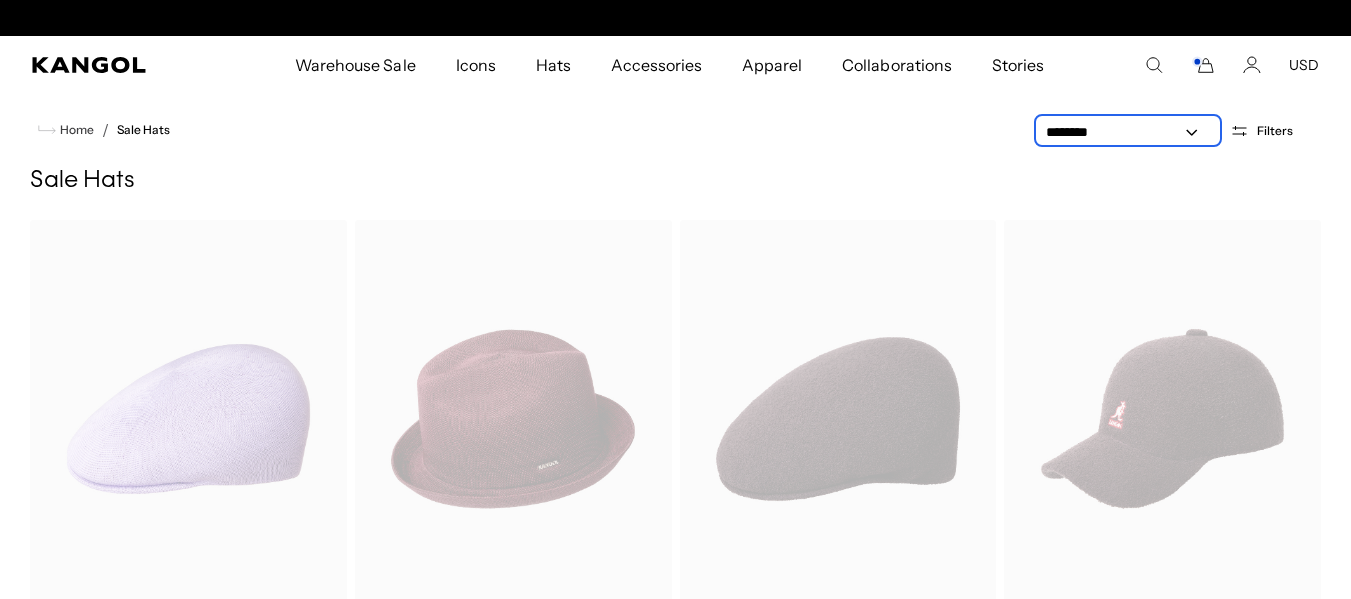 scroll, scrollTop: 0, scrollLeft: 0, axis: both 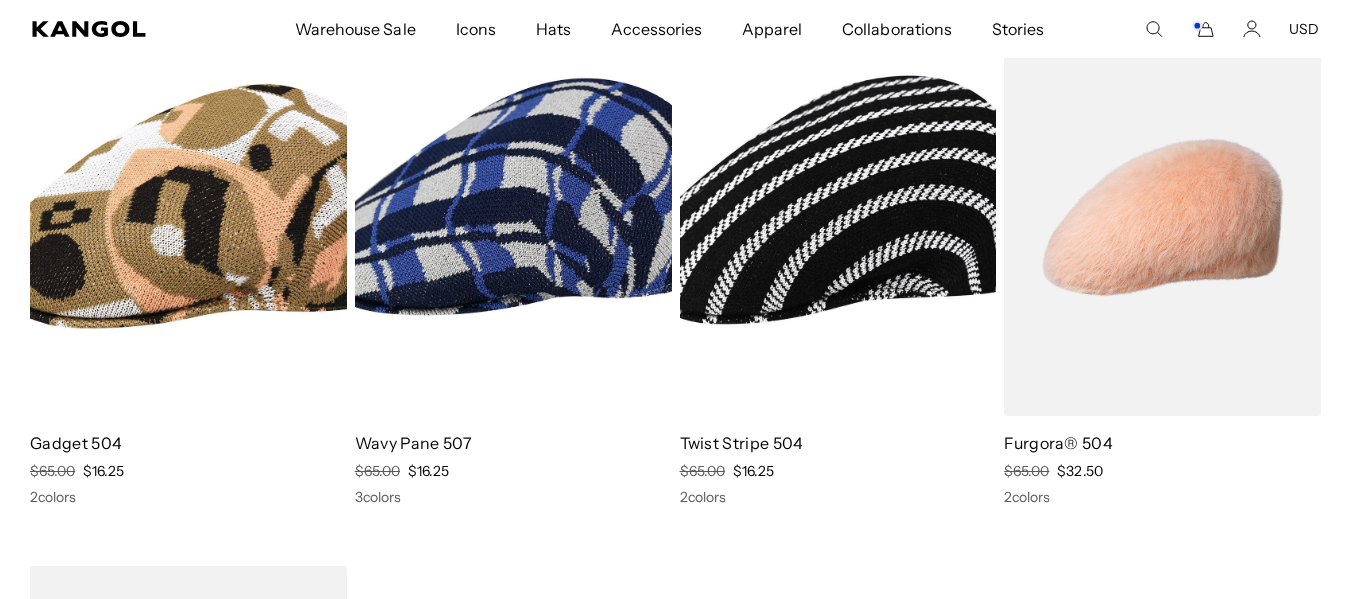click at bounding box center (838, 217) 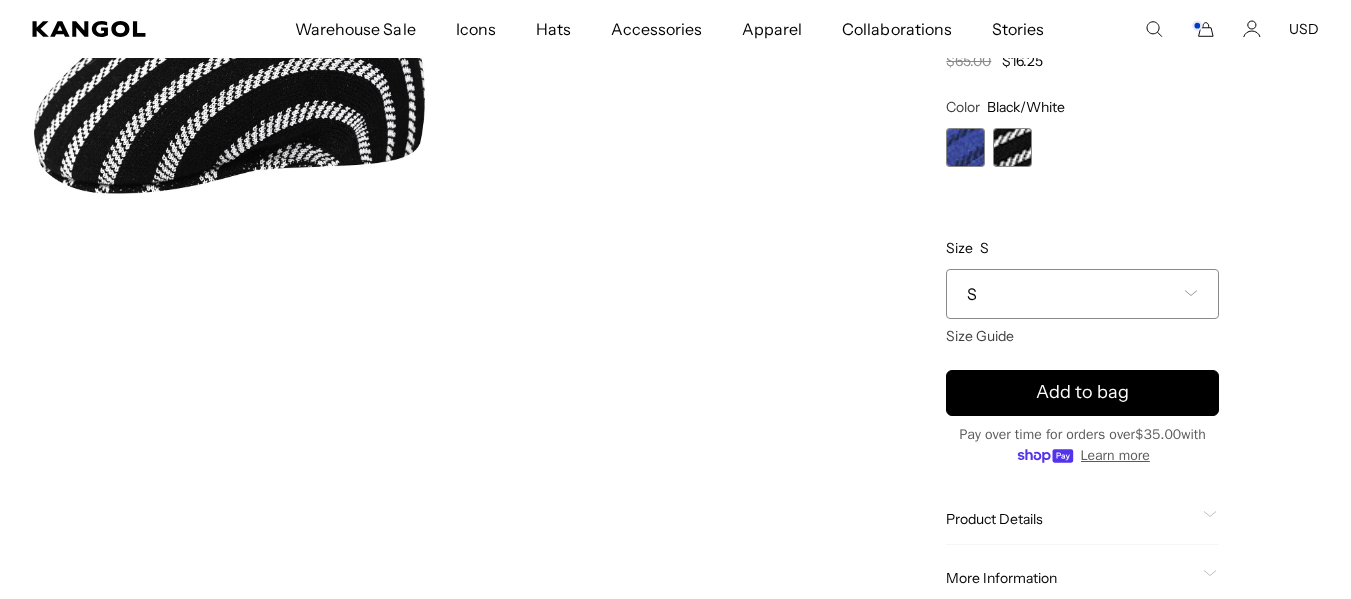 click on "S" at bounding box center [1082, 294] 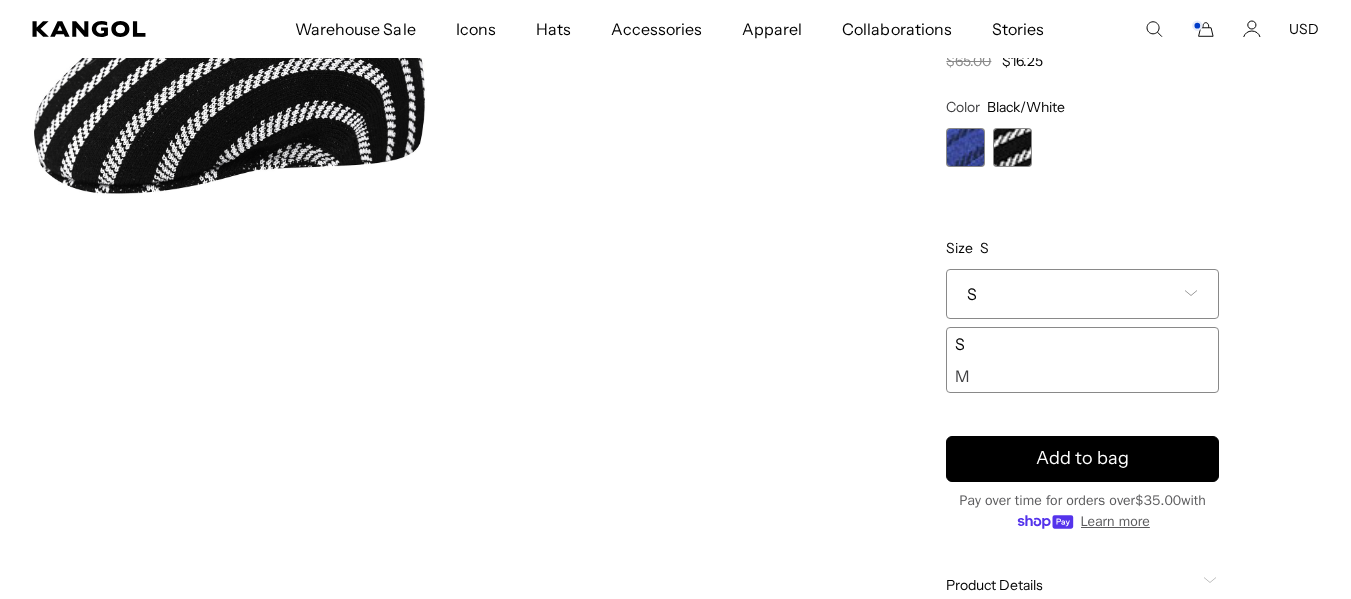 scroll, scrollTop: 283, scrollLeft: 0, axis: vertical 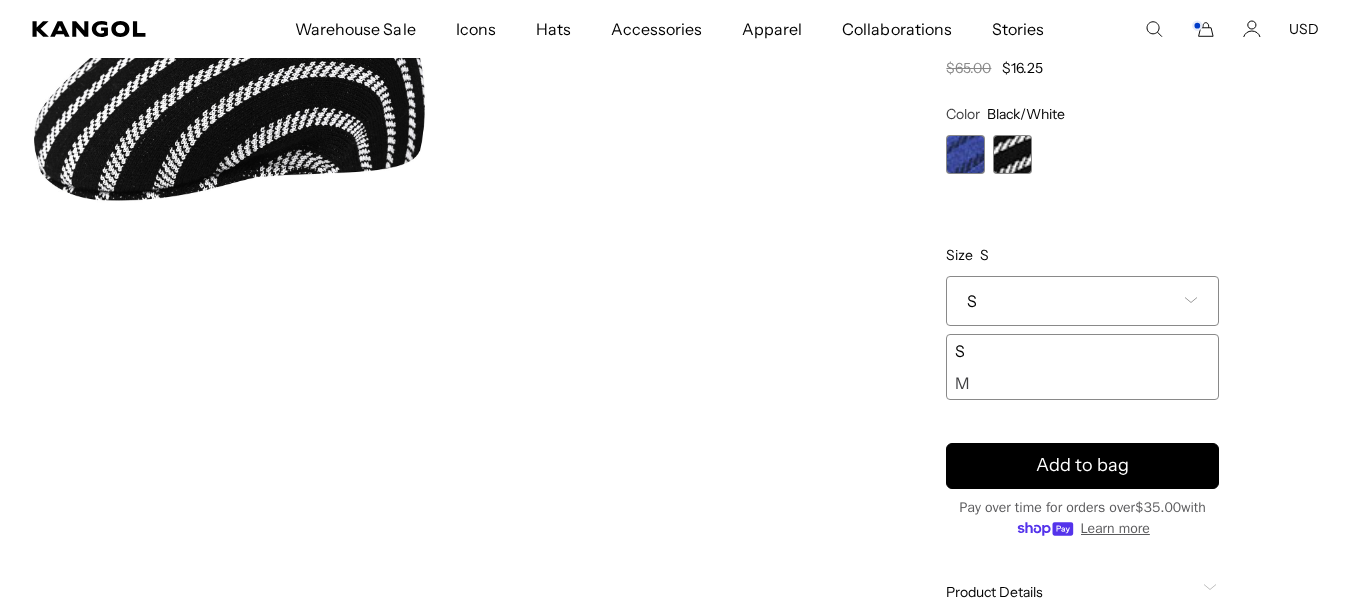 click on "M" at bounding box center (1082, 383) 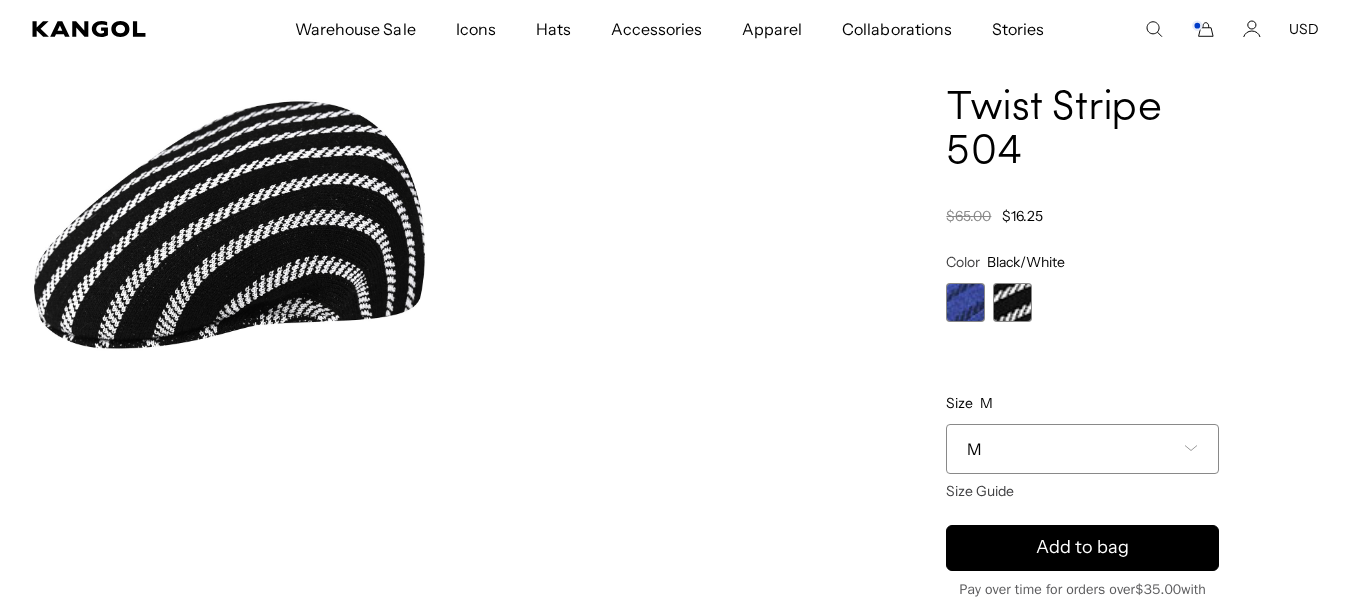 scroll, scrollTop: 68, scrollLeft: 0, axis: vertical 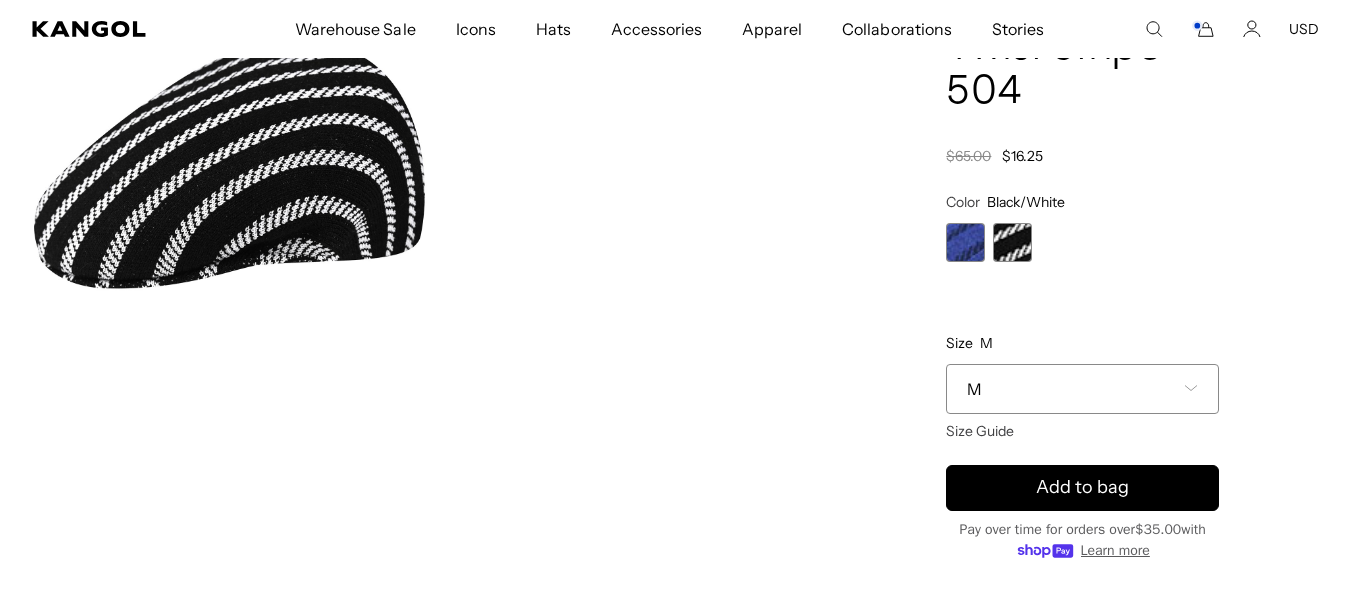 click at bounding box center [965, 242] 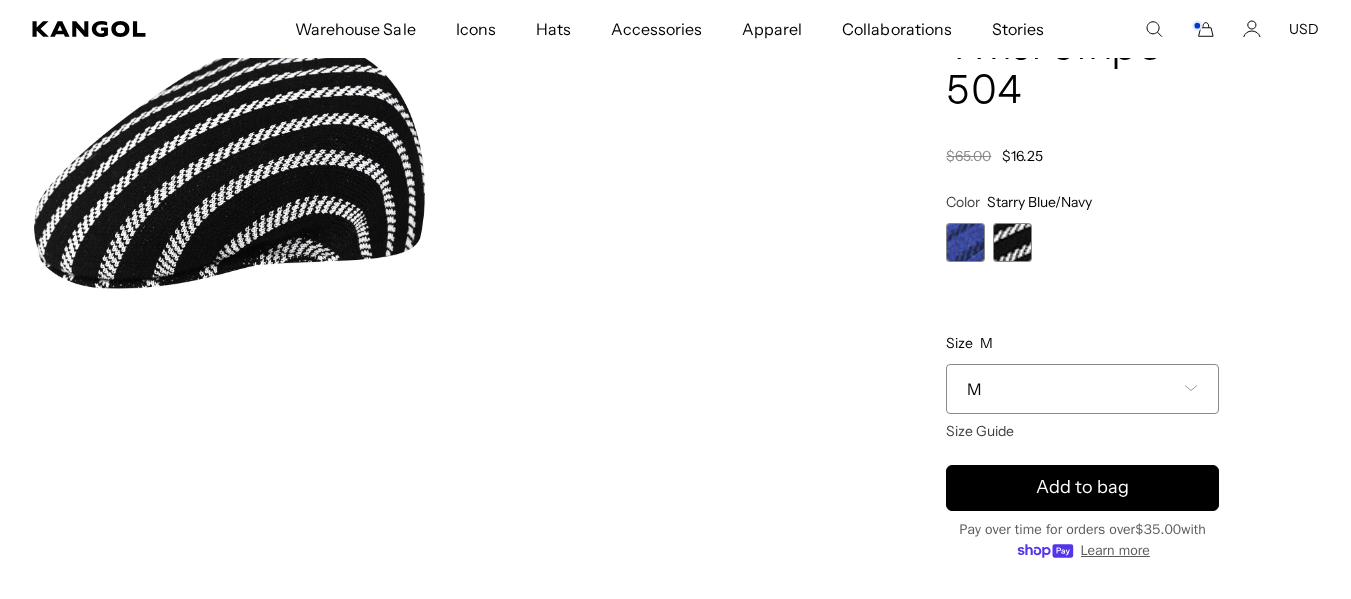 click at bounding box center (1012, 242) 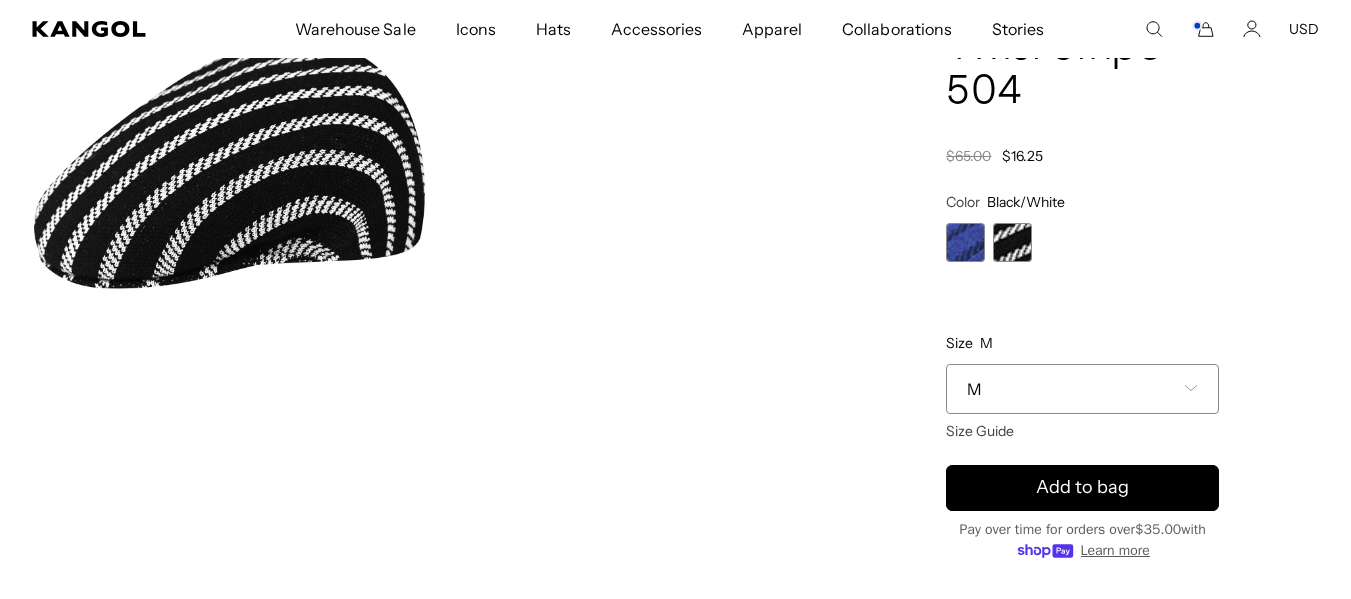 click 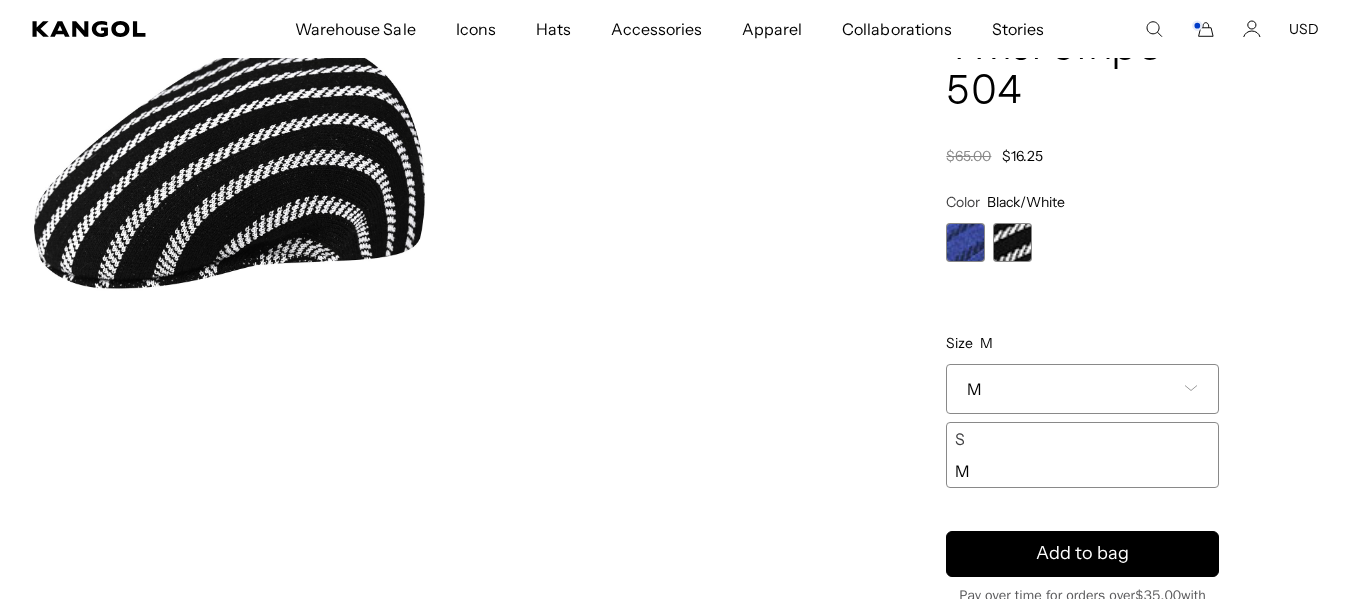 click on "S" at bounding box center (1082, 439) 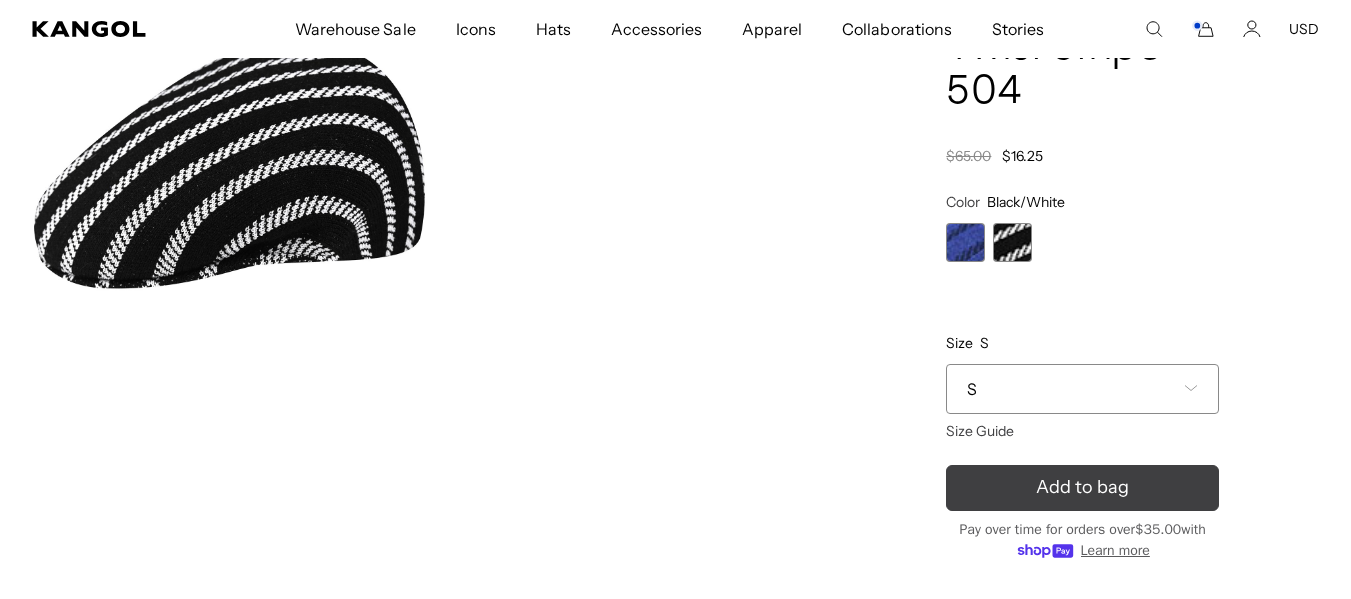 click on "Add to bag" at bounding box center [1082, 488] 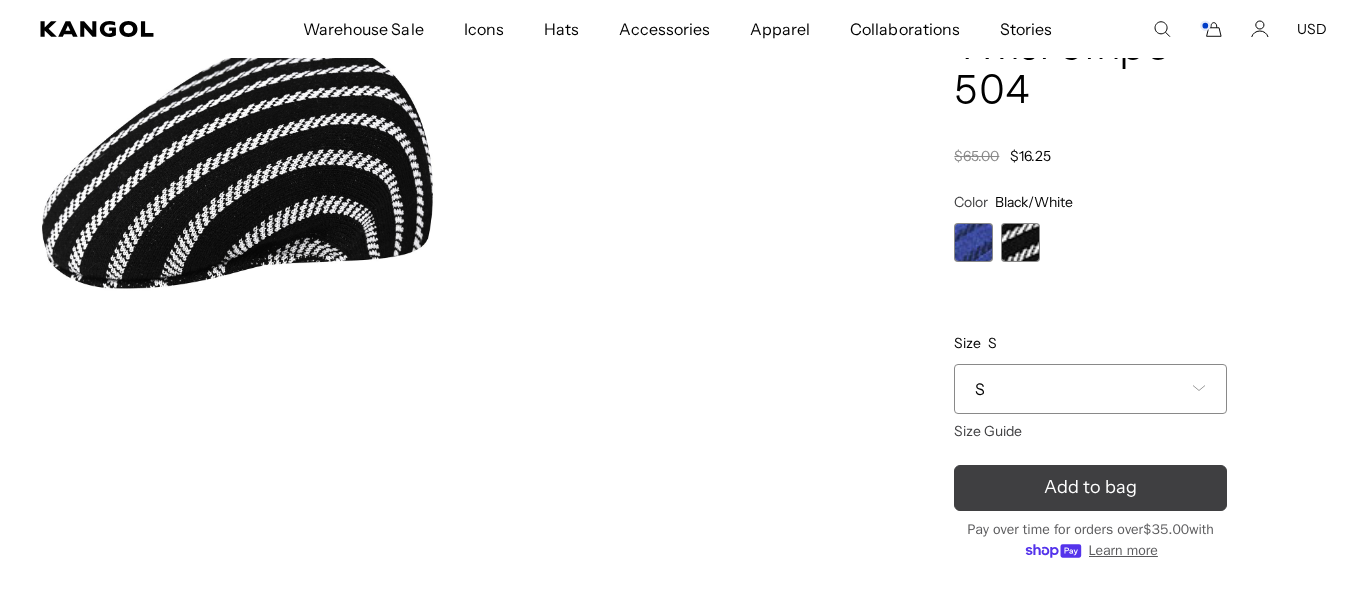 scroll, scrollTop: 0, scrollLeft: 412, axis: horizontal 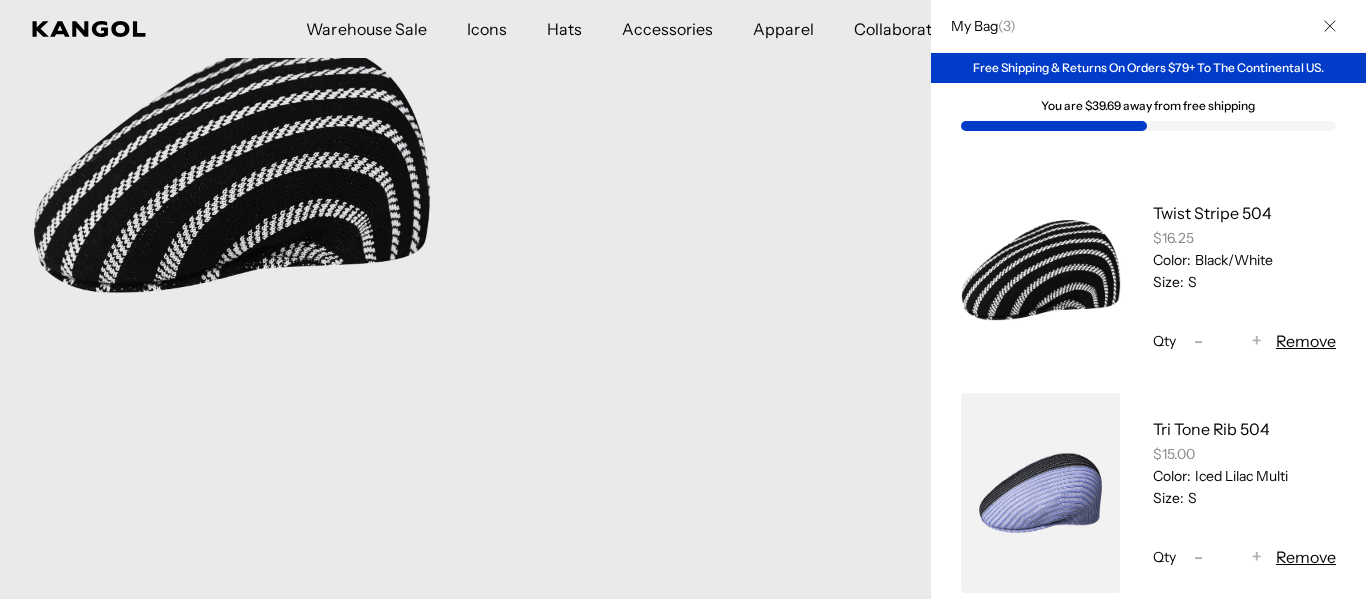 click 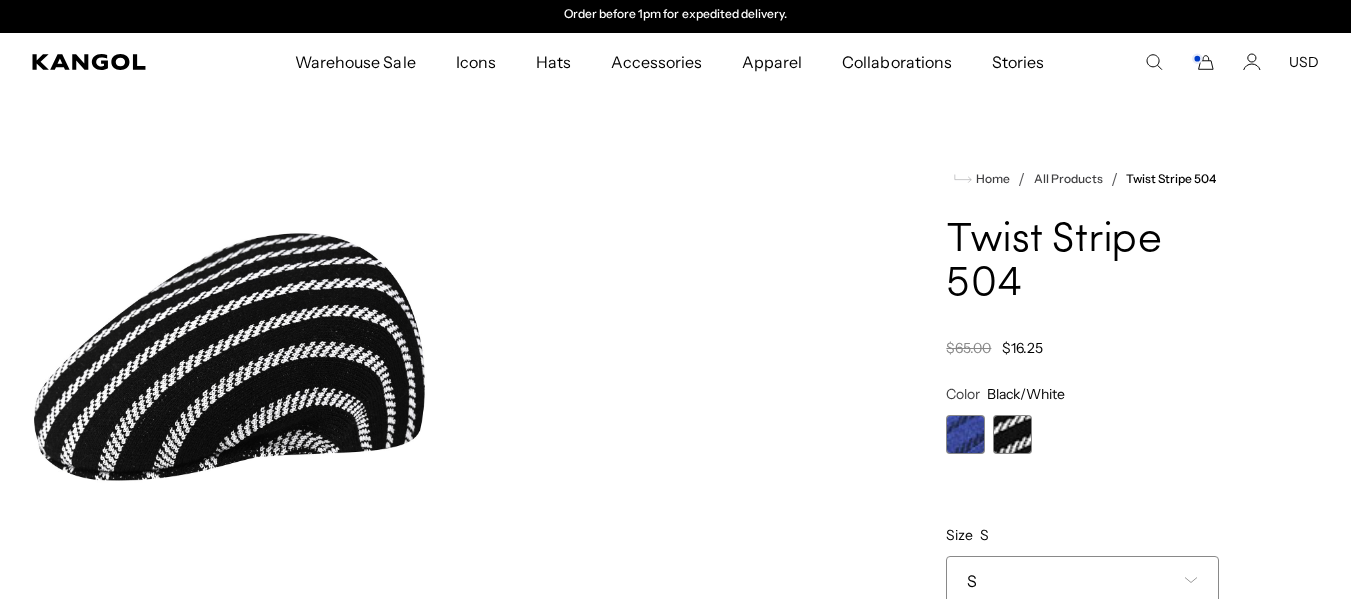 scroll, scrollTop: 0, scrollLeft: 0, axis: both 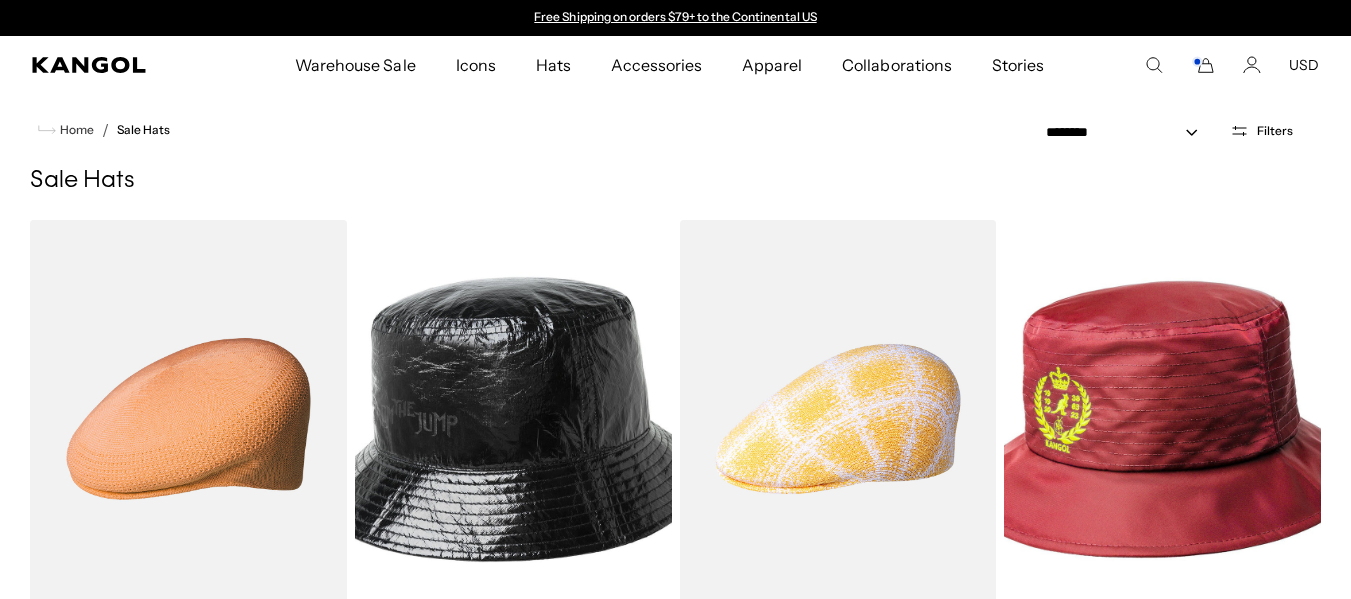 select on "*****" 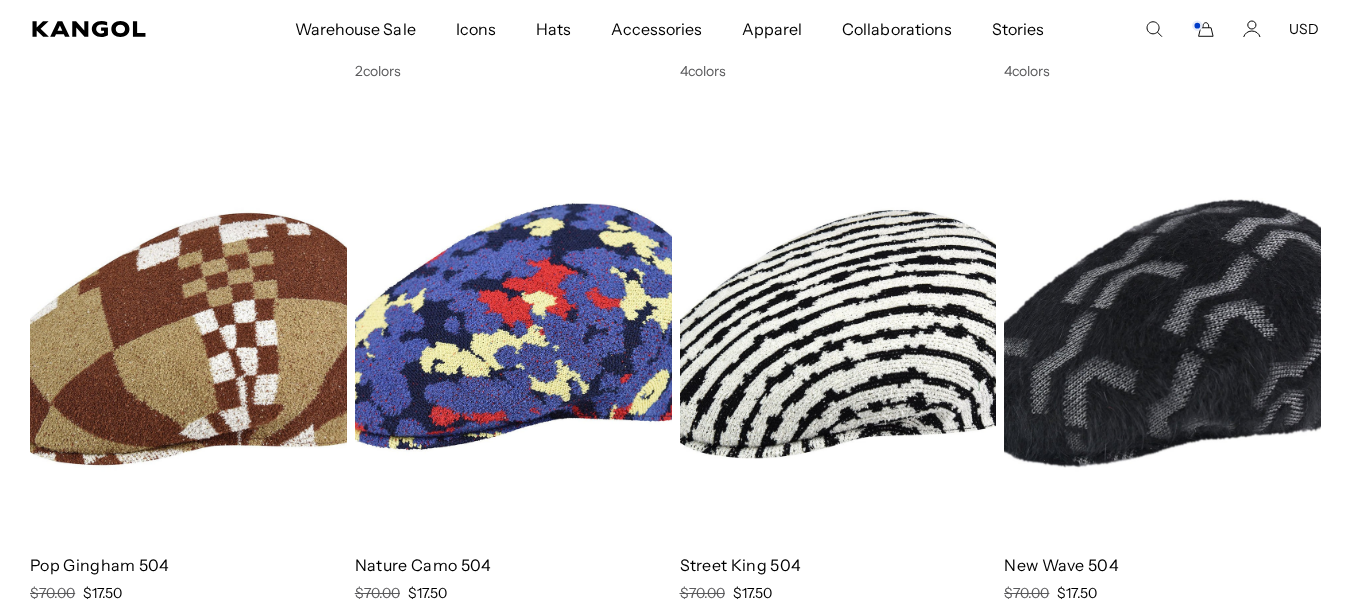 scroll, scrollTop: 3502, scrollLeft: 0, axis: vertical 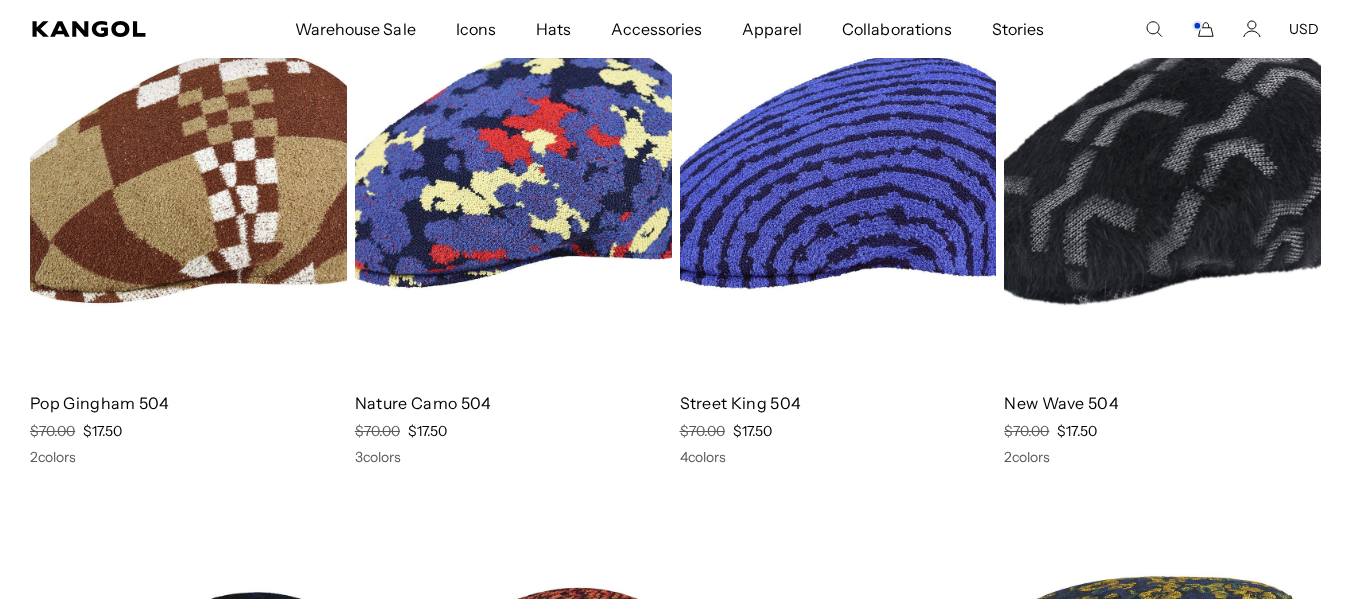 click on "$17.50" at bounding box center [752, 431] 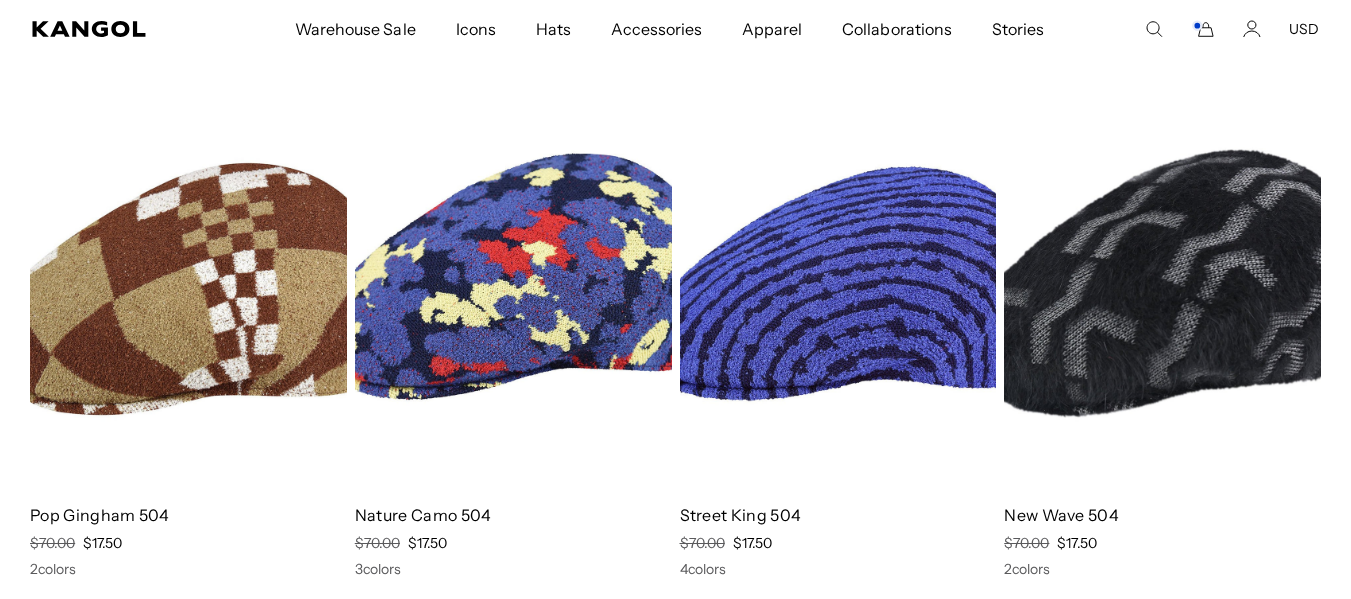 scroll, scrollTop: 0, scrollLeft: 0, axis: both 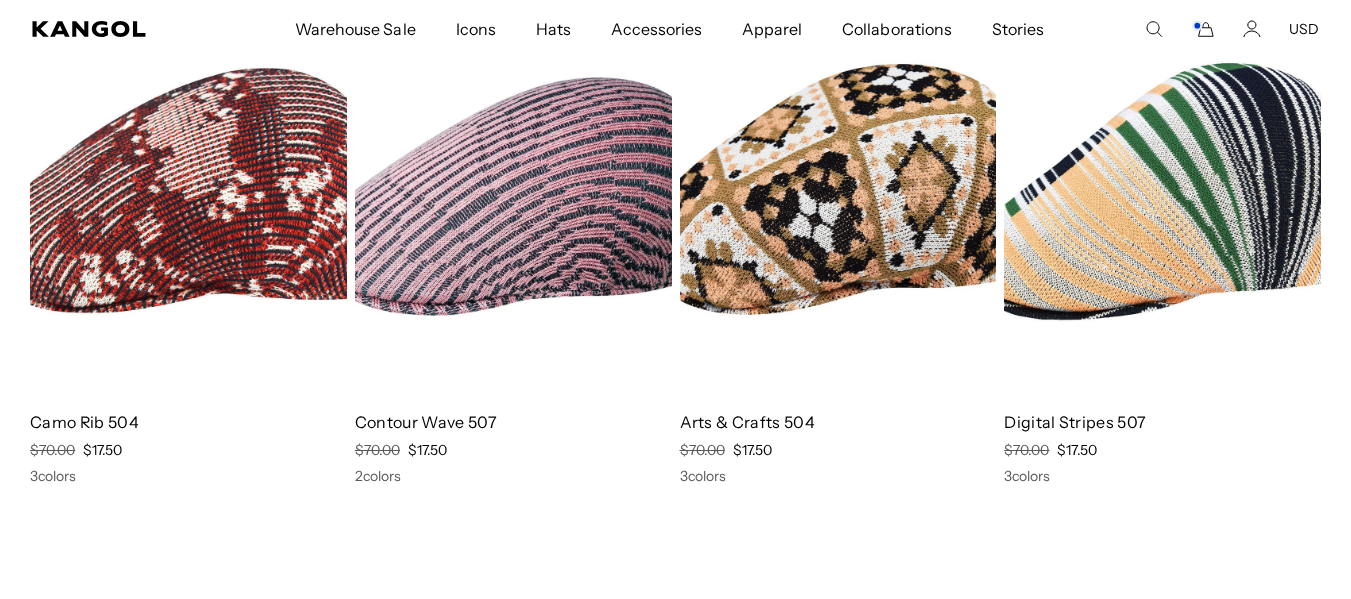 click at bounding box center [838, 197] 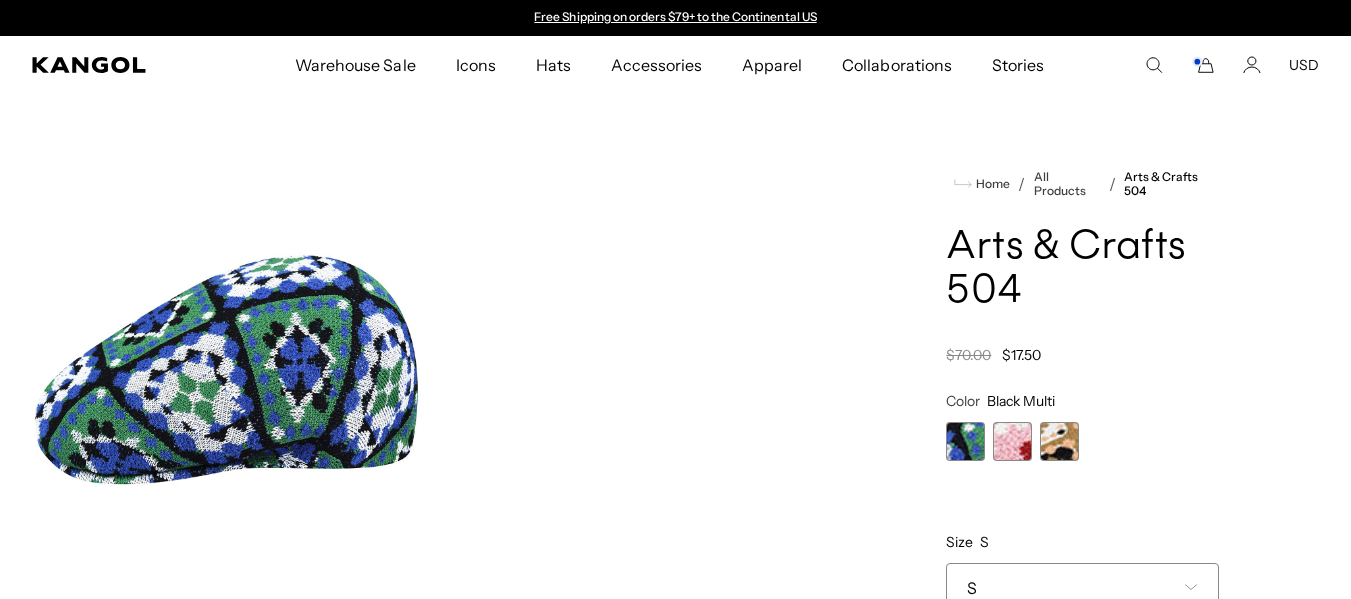 click on "S" at bounding box center (1082, 588) 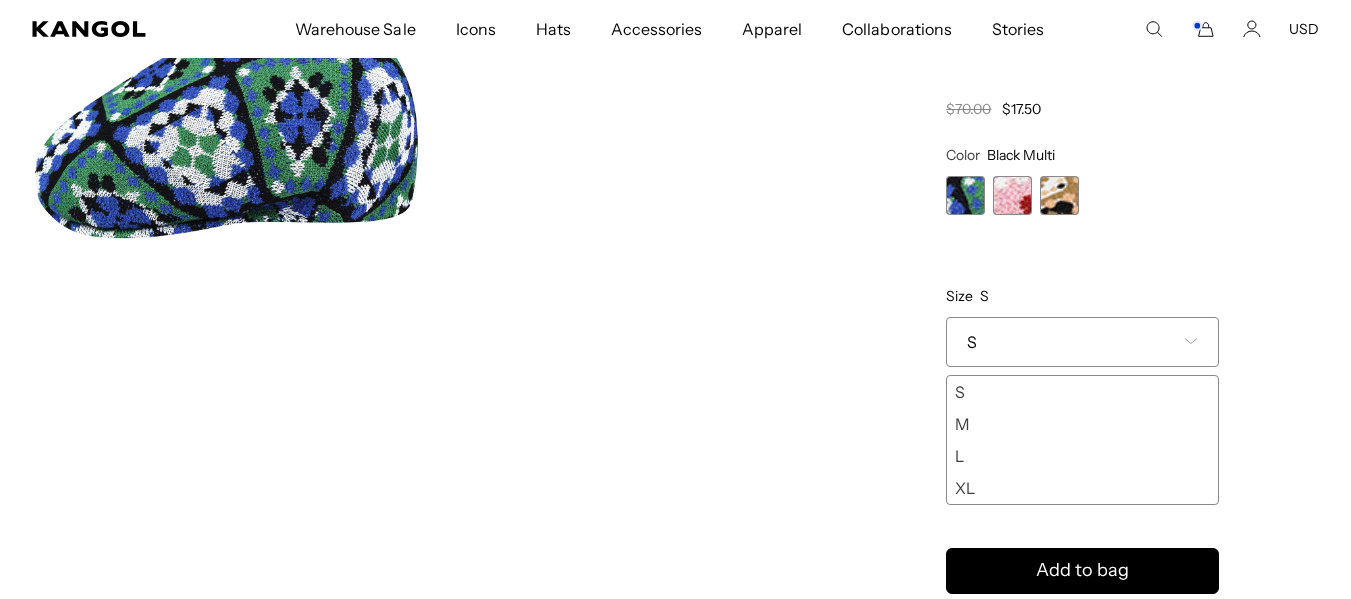 scroll, scrollTop: 246, scrollLeft: 0, axis: vertical 